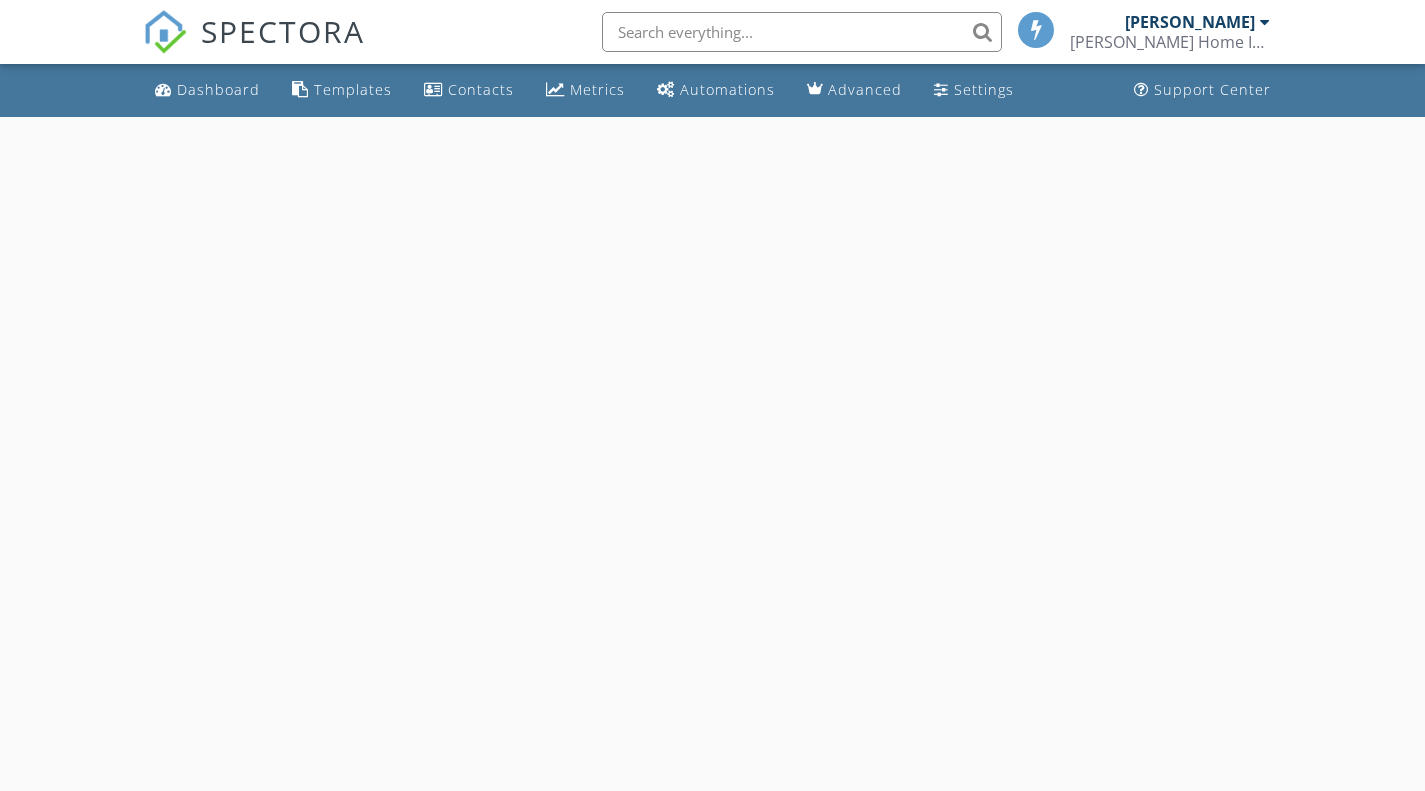 scroll, scrollTop: 0, scrollLeft: 0, axis: both 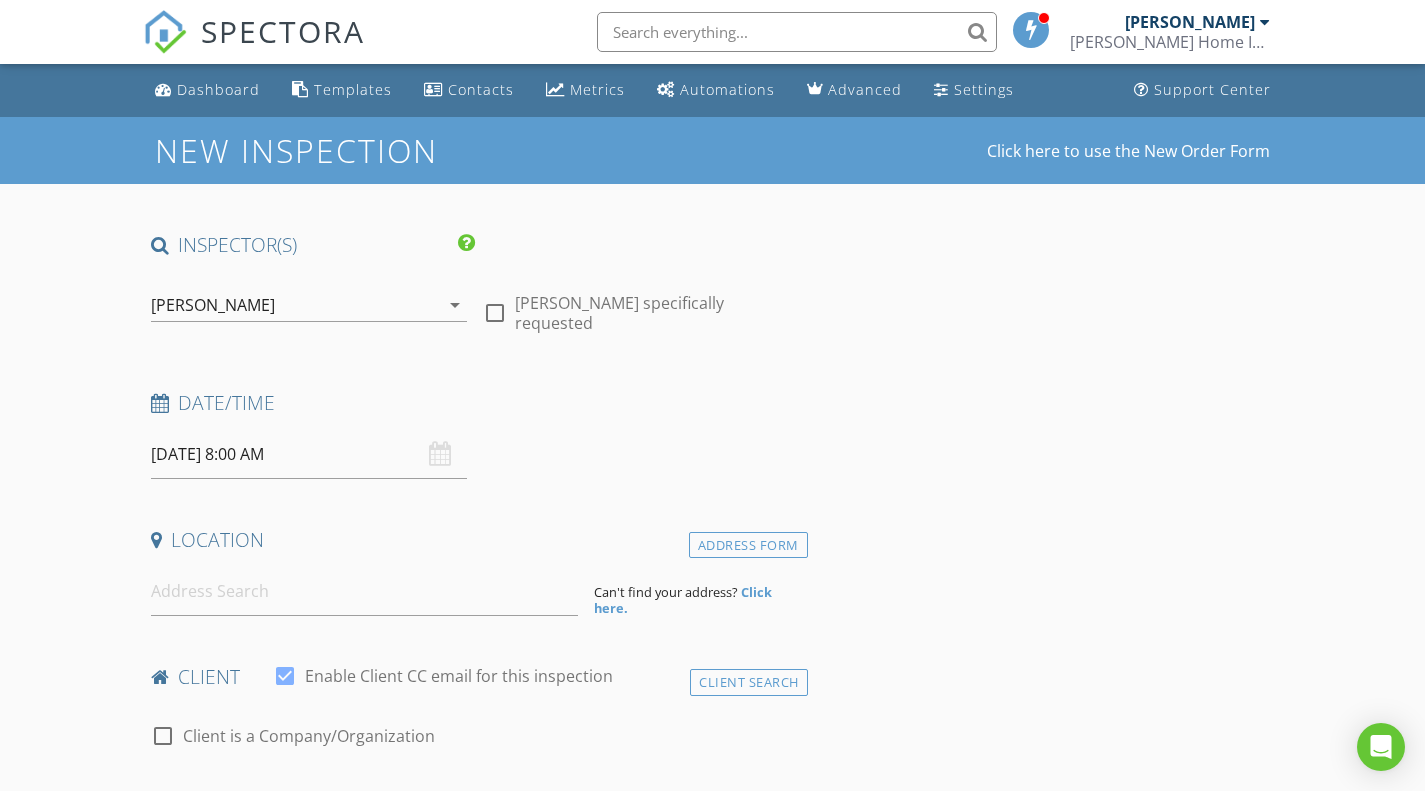 click on "[DATE] 8:00 AM" at bounding box center [309, 454] 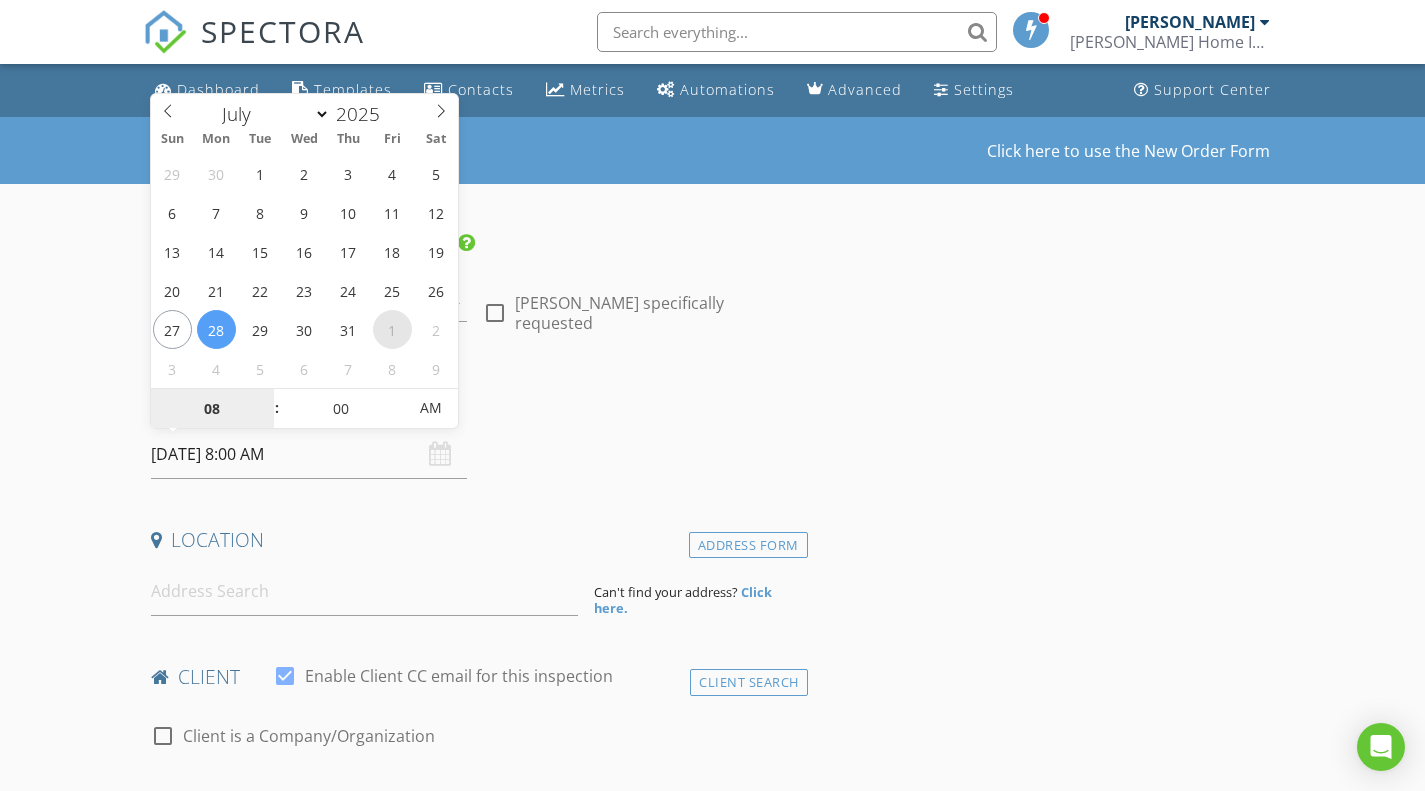 select on "7" 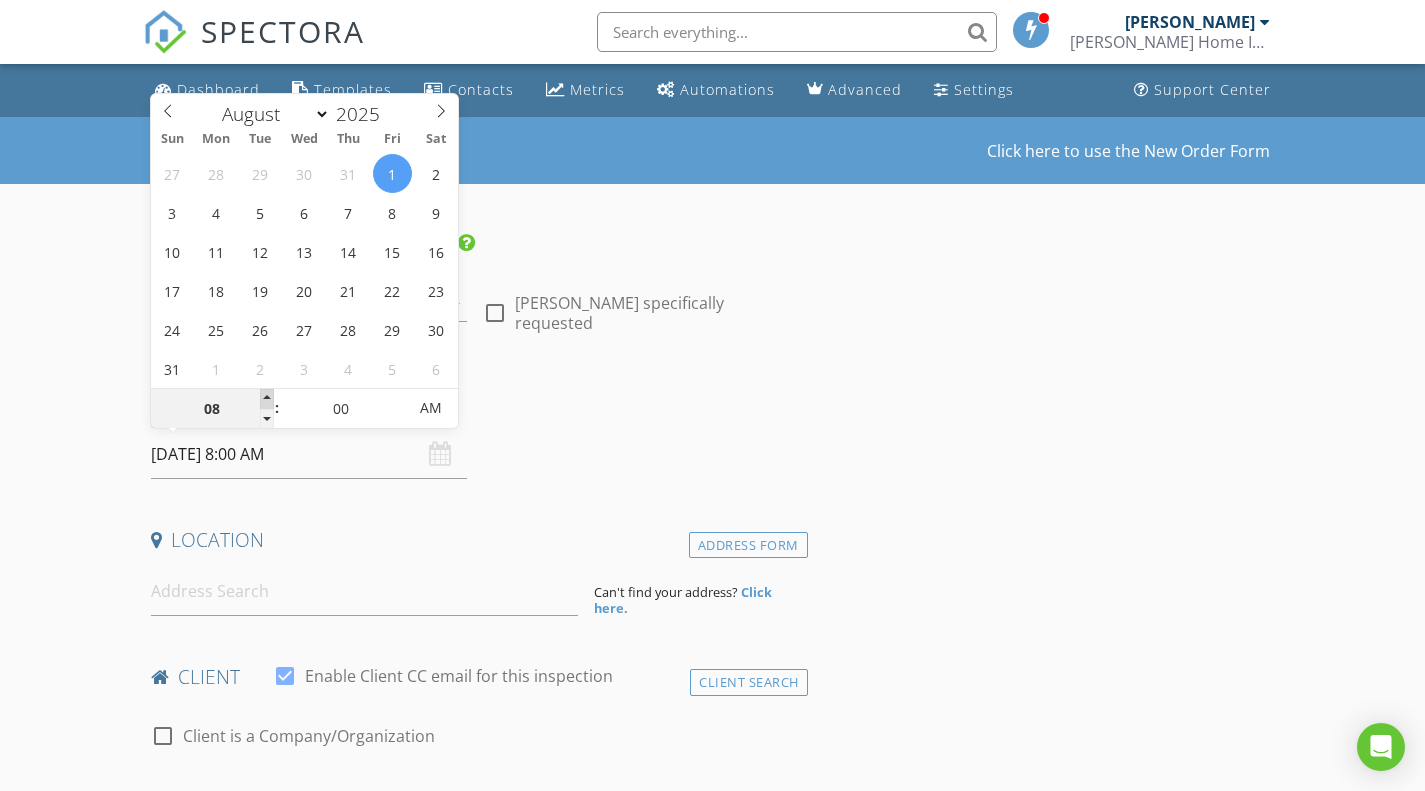 type on "09" 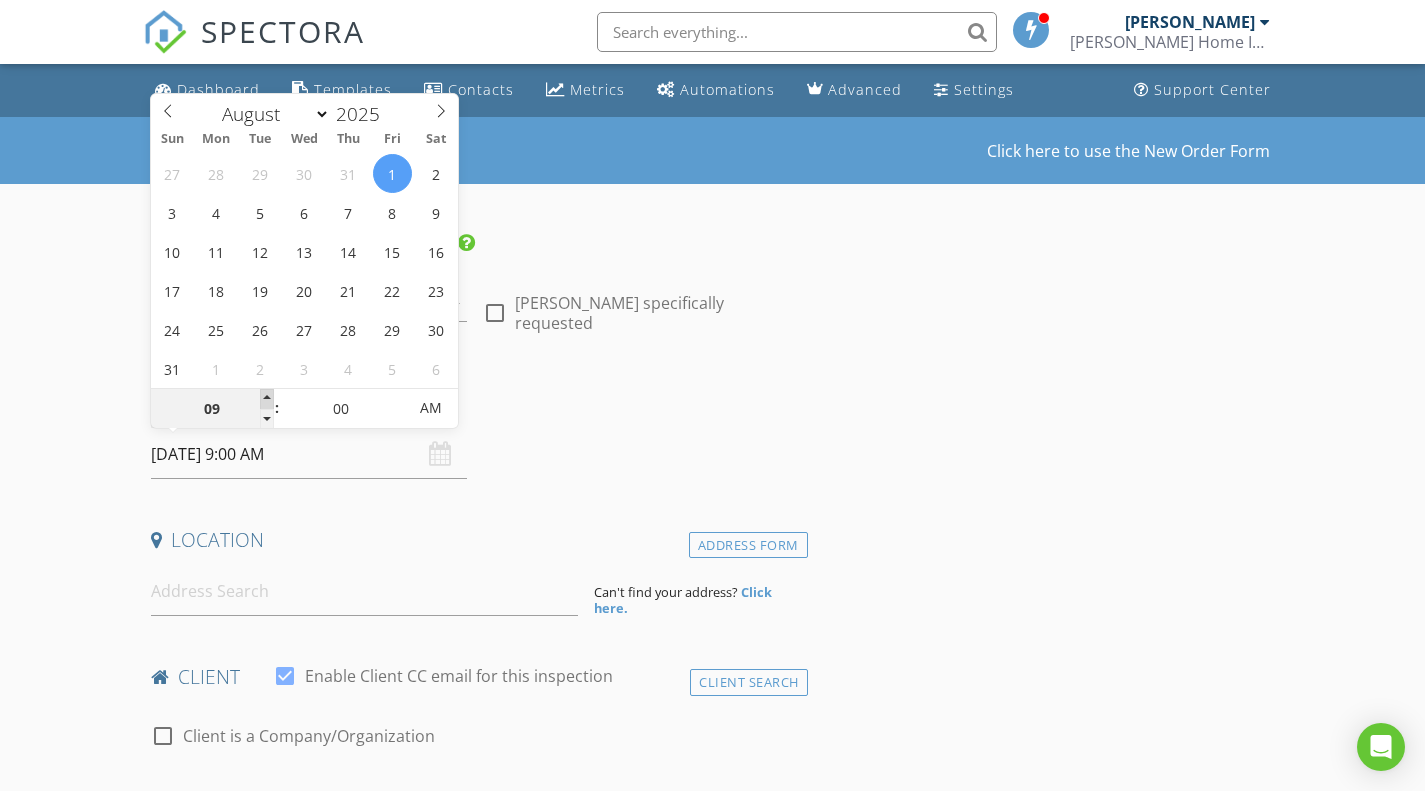 click at bounding box center [267, 399] 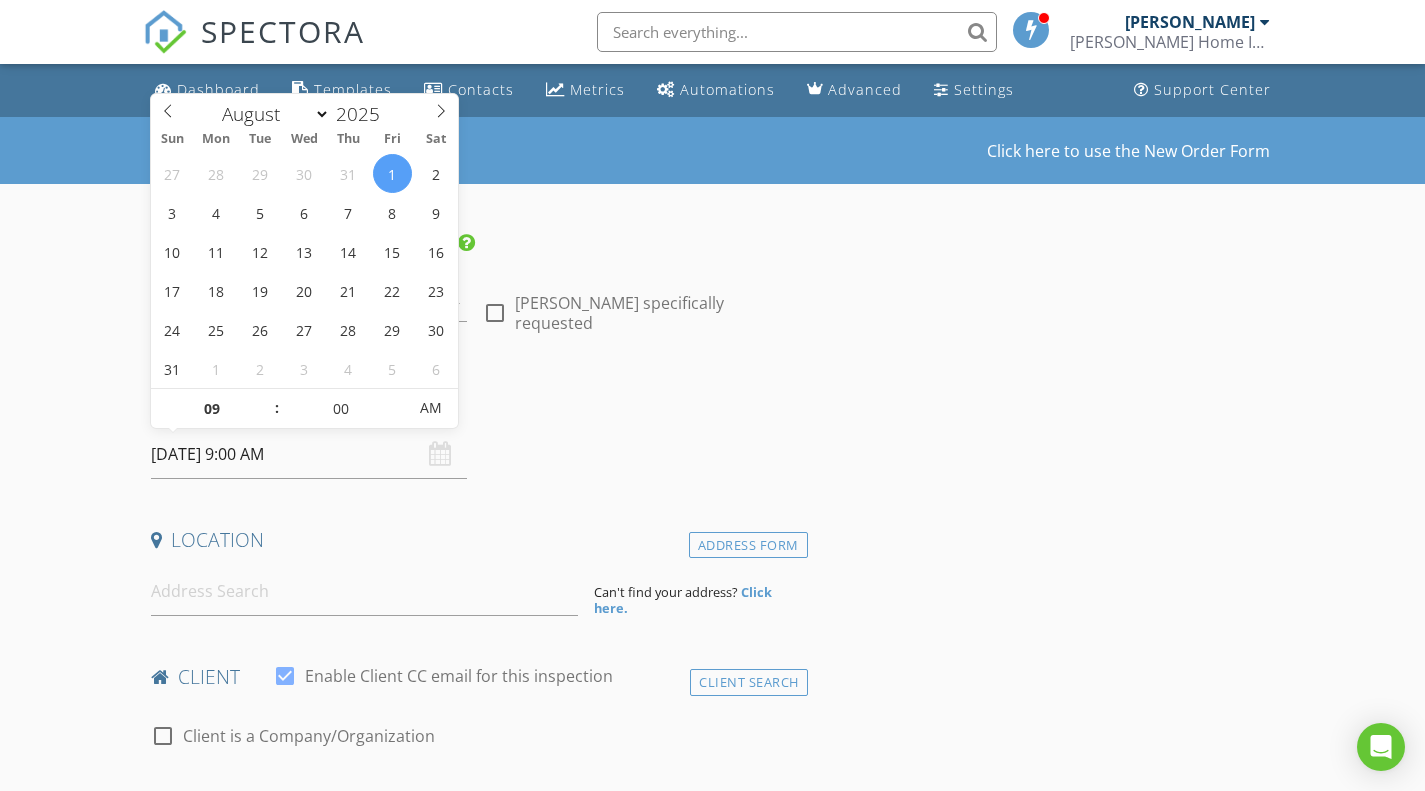 click on "INSPECTOR(S)
check_box   David Fulfer   PRIMARY   David Fulfer arrow_drop_down   check_box_outline_blank David Fulfer specifically requested
Date/Time
08/01/2025 9:00 AM
Location
Address Form       Can't find your address?   Click here.
client
check_box Enable Client CC email for this inspection   Client Search     check_box_outline_blank Client is a Company/Organization     First Name   Last Name   Email   CC Email   Phone           Notes   Private Notes
ADD ADDITIONAL client
SERVICES
check_box_outline_blank   Residential Inspection   check_box_outline_blank   Wdi   check_box_outline_blank   Residential Inspection + Wdi   arrow_drop_down     Select Discount Code arrow_drop_down    Charges       TOTAL   $0.00    Duration    No services with durations selected      Templates" at bounding box center [475, 1608] 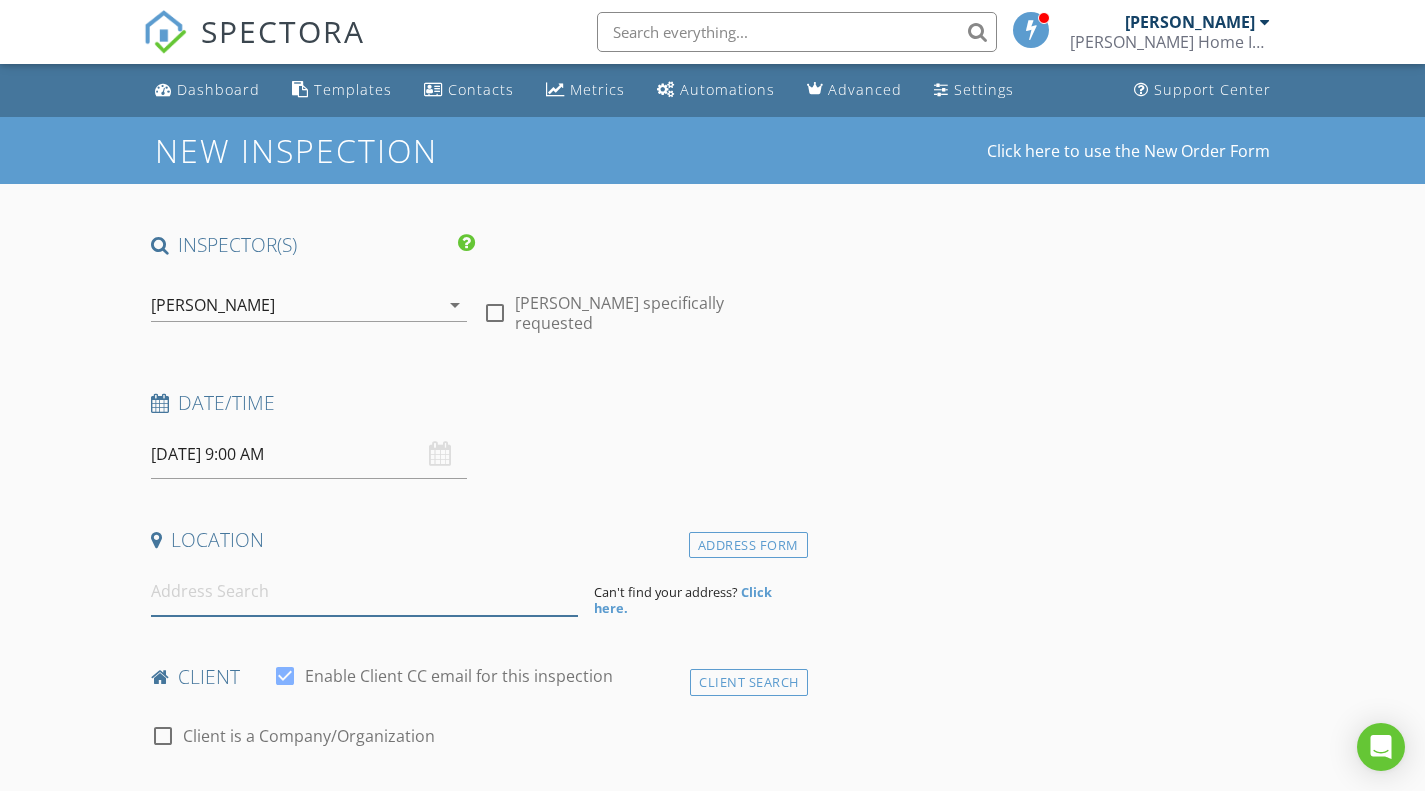 click at bounding box center [364, 591] 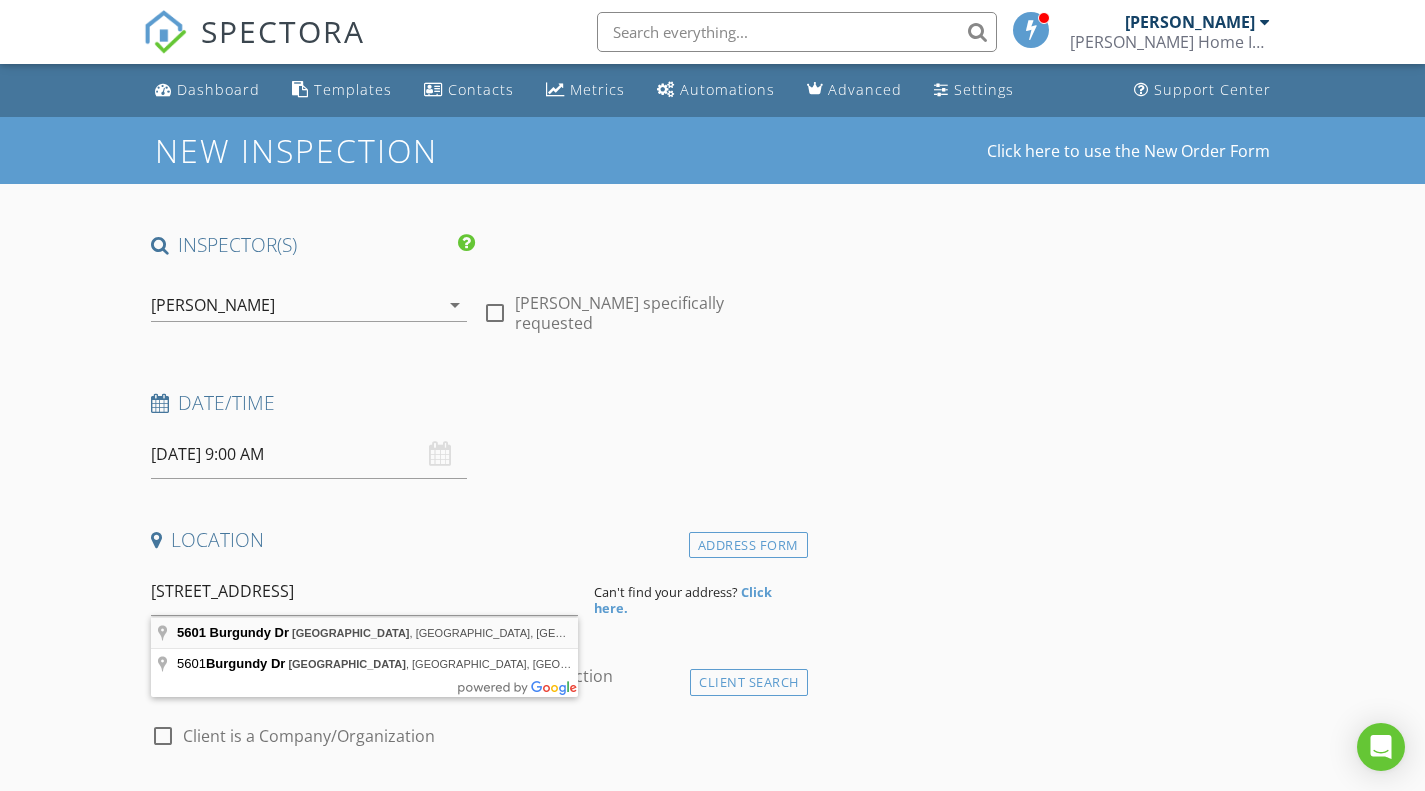 type on "5601 Burgundy Dr, Greenville, TX, USA" 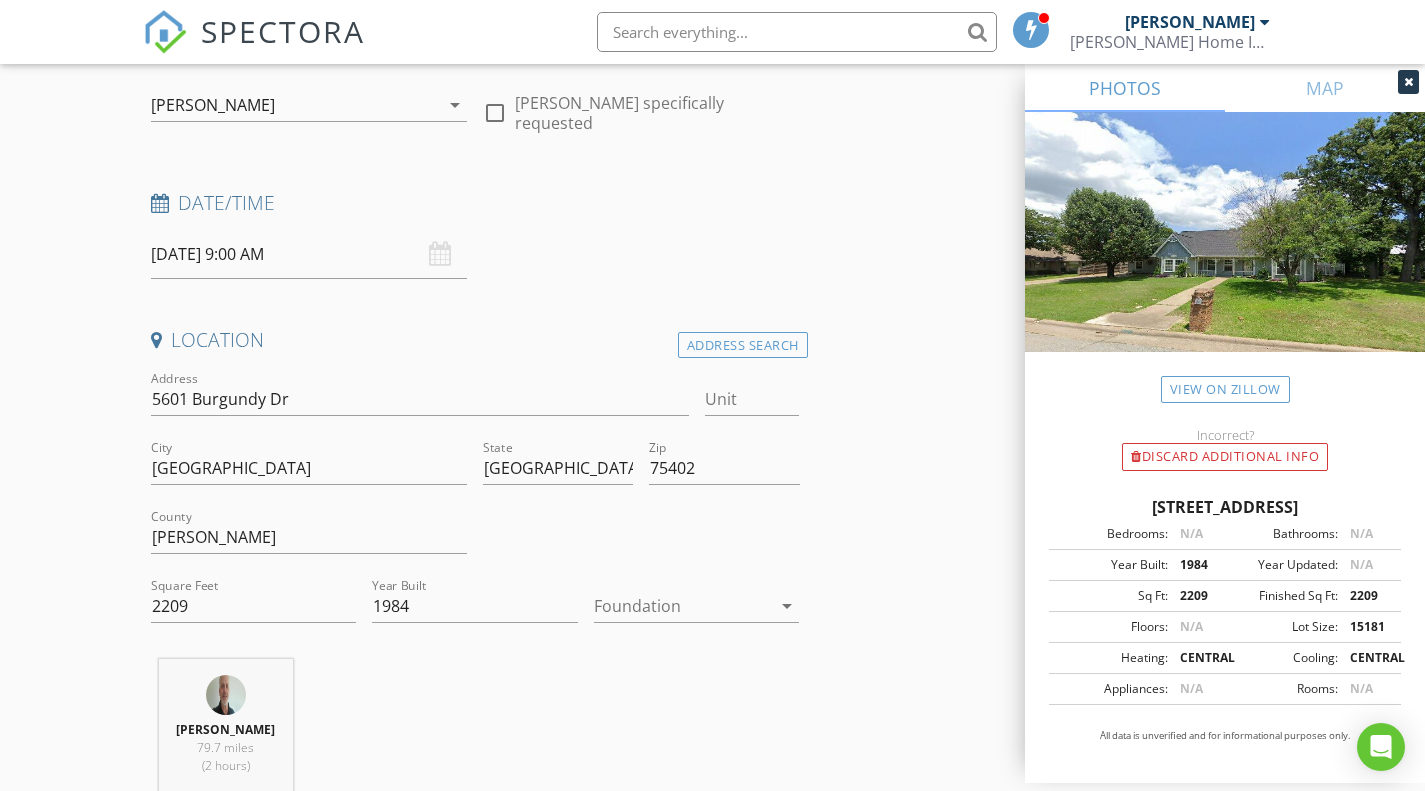 scroll, scrollTop: 100, scrollLeft: 0, axis: vertical 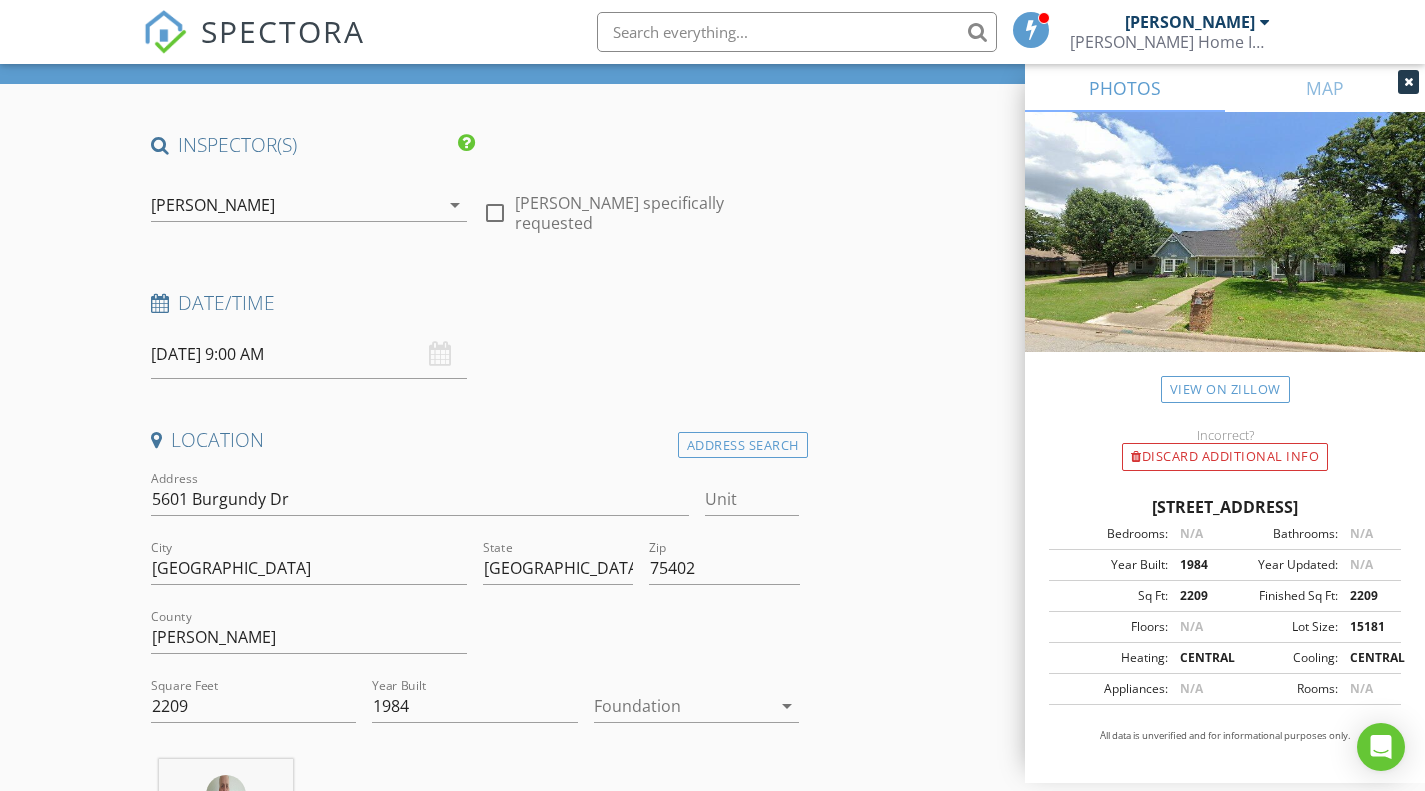 click at bounding box center [683, 706] 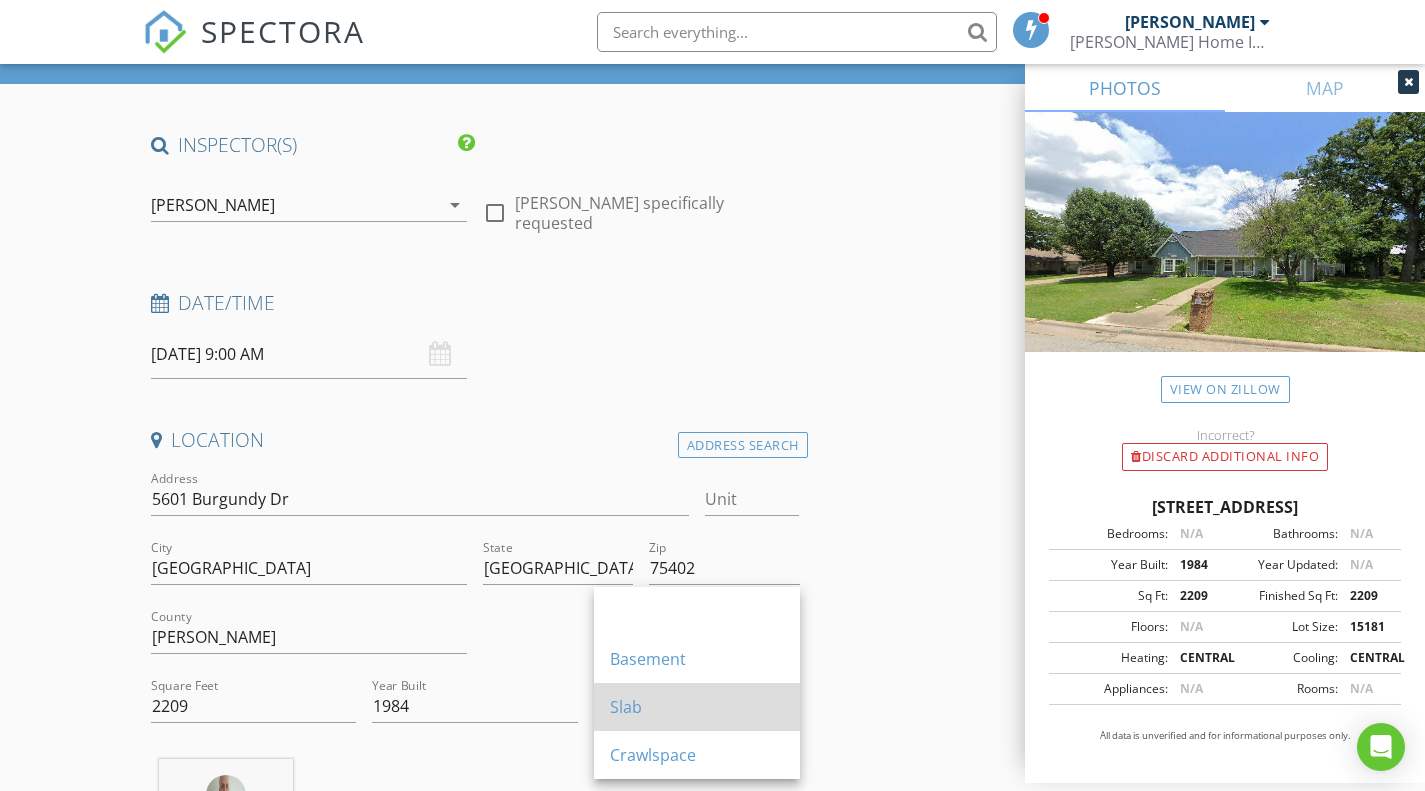 click on "Slab" at bounding box center [697, 707] 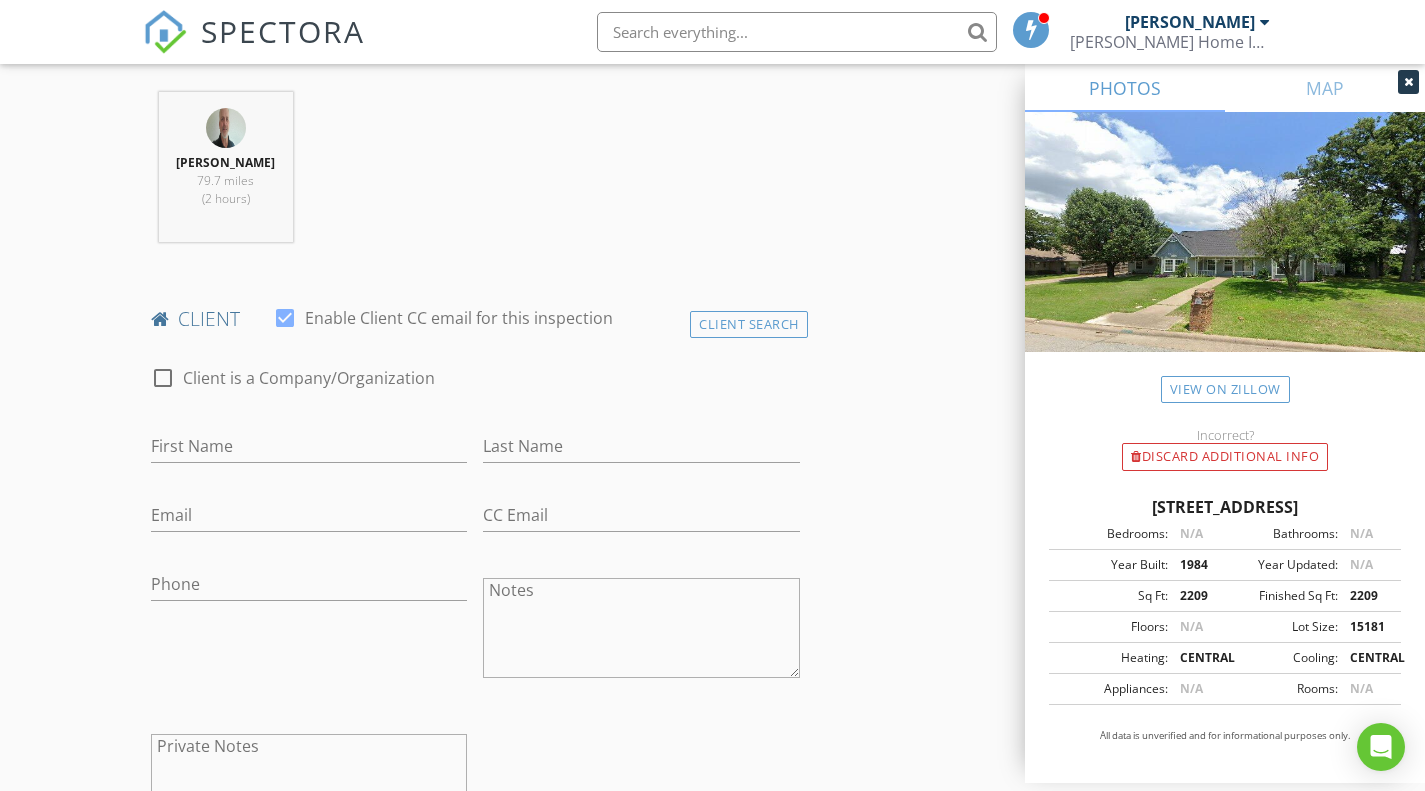 scroll, scrollTop: 800, scrollLeft: 0, axis: vertical 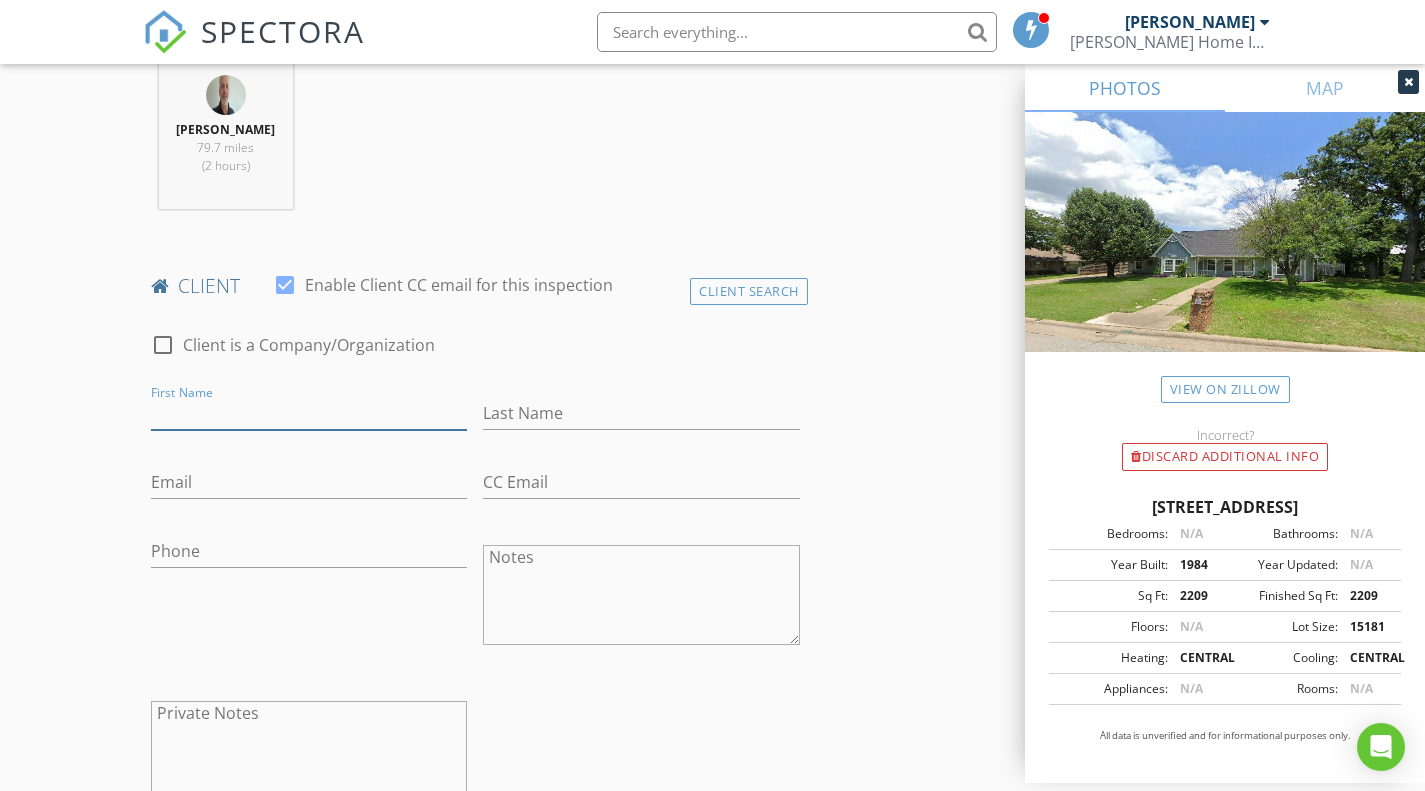 click on "First Name" at bounding box center [309, 413] 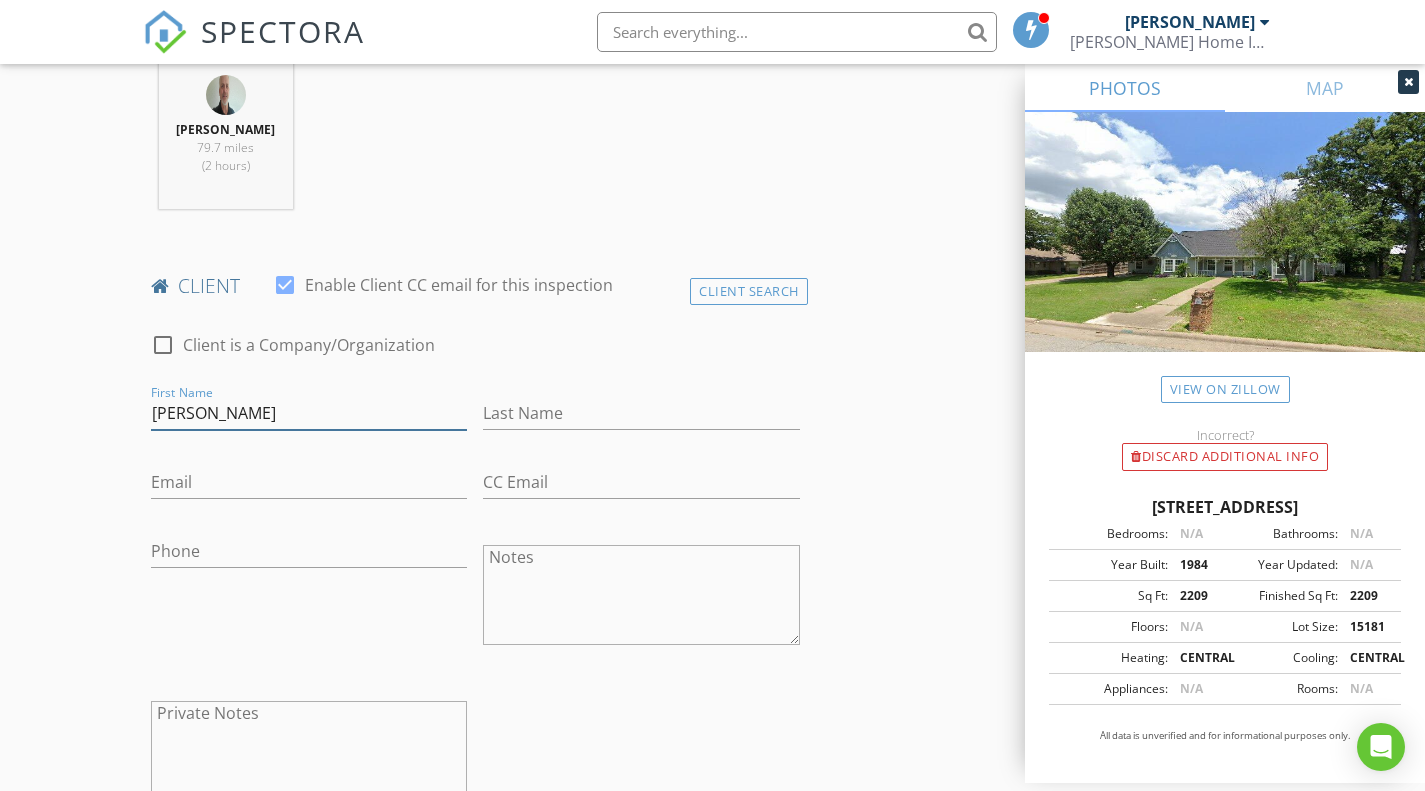 type on "[PERSON_NAME]" 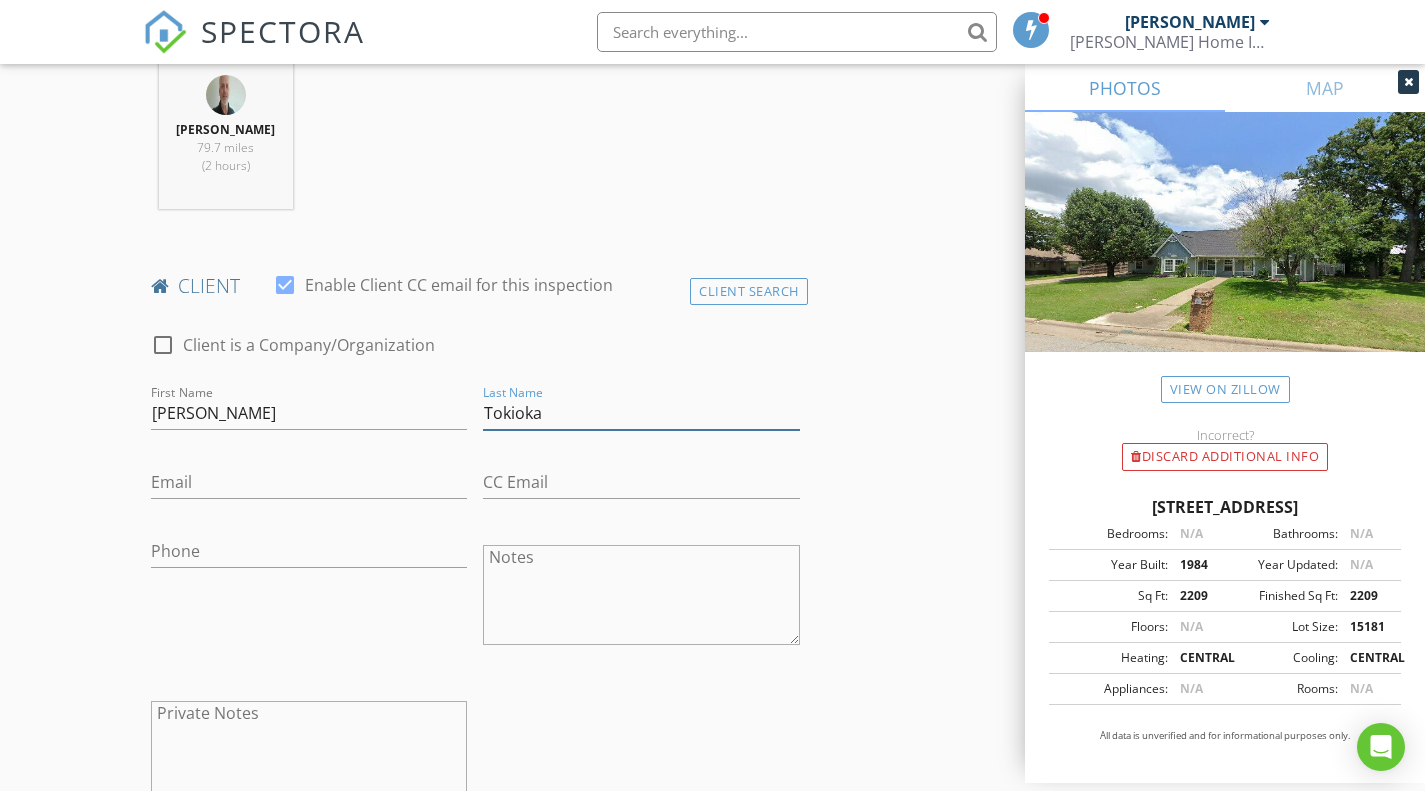 type on "Tokioka" 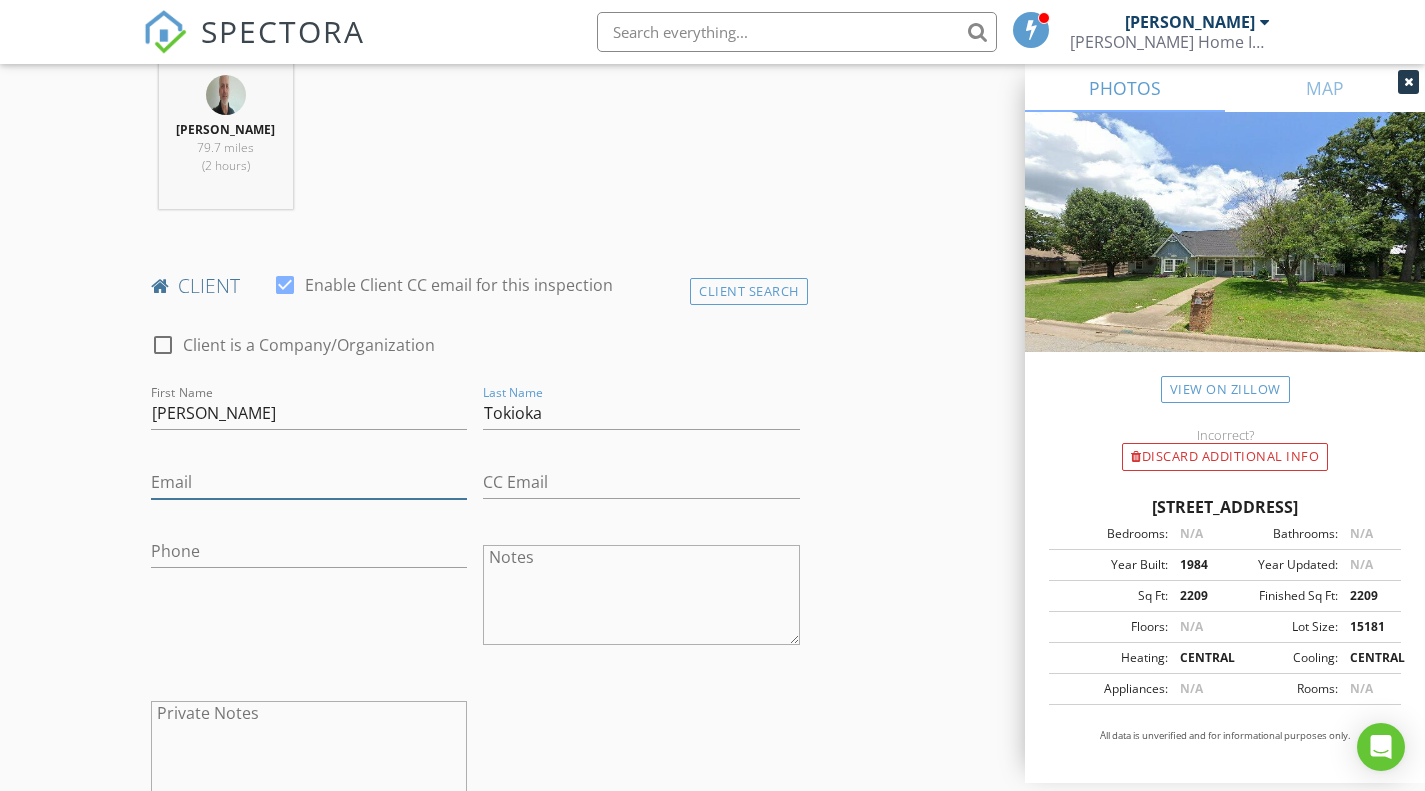 click on "Email" at bounding box center (309, 482) 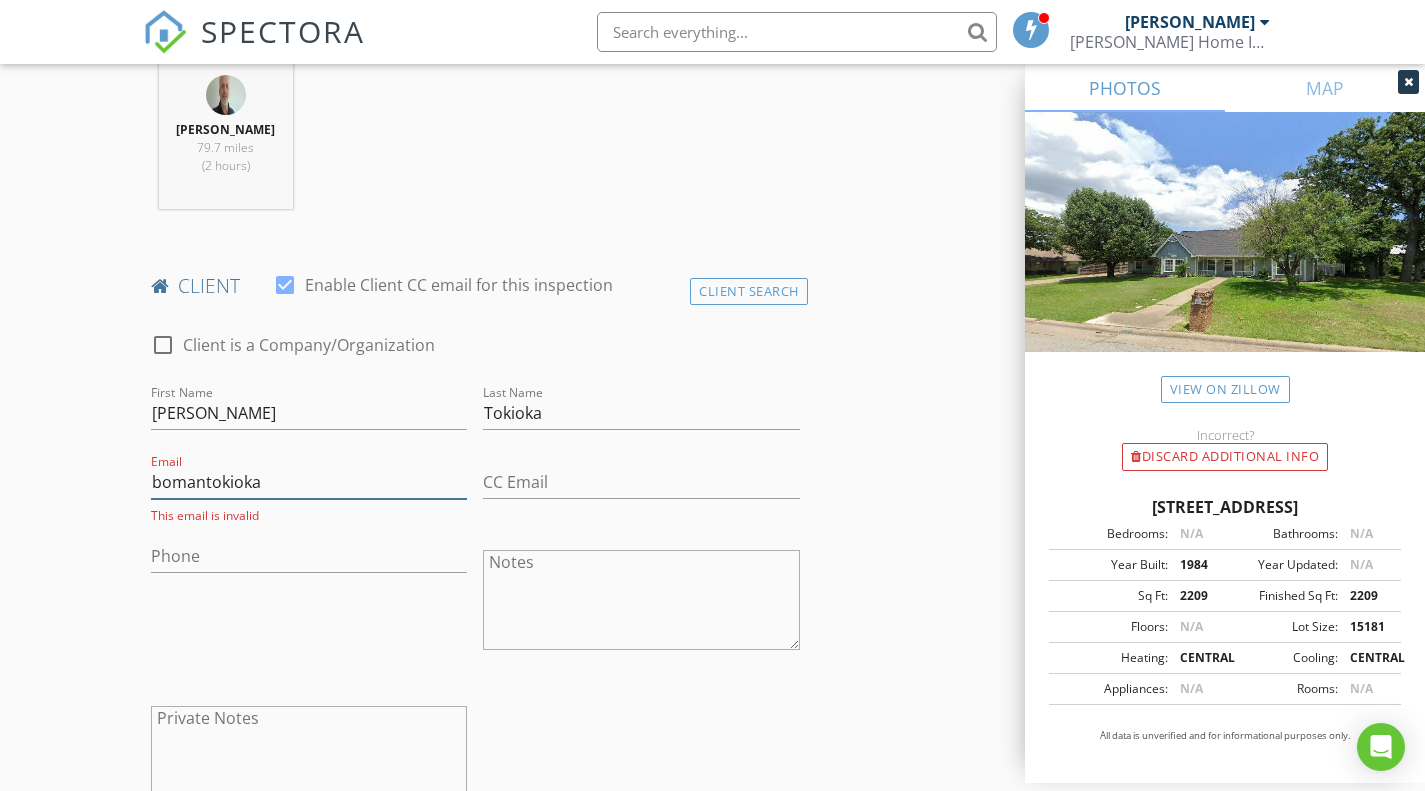 click on "bomantokioka" at bounding box center [309, 482] 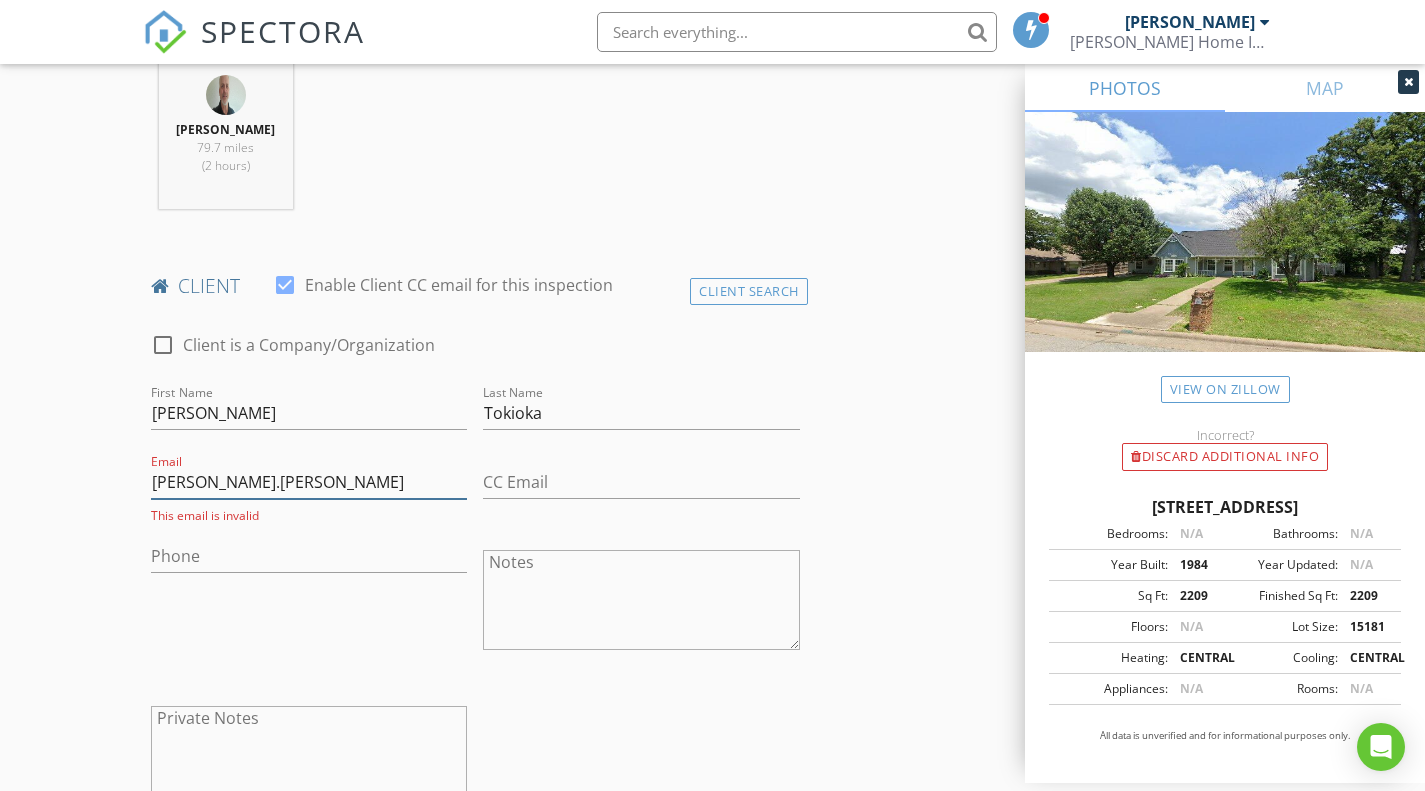 click on "boman.tokioka" at bounding box center (309, 482) 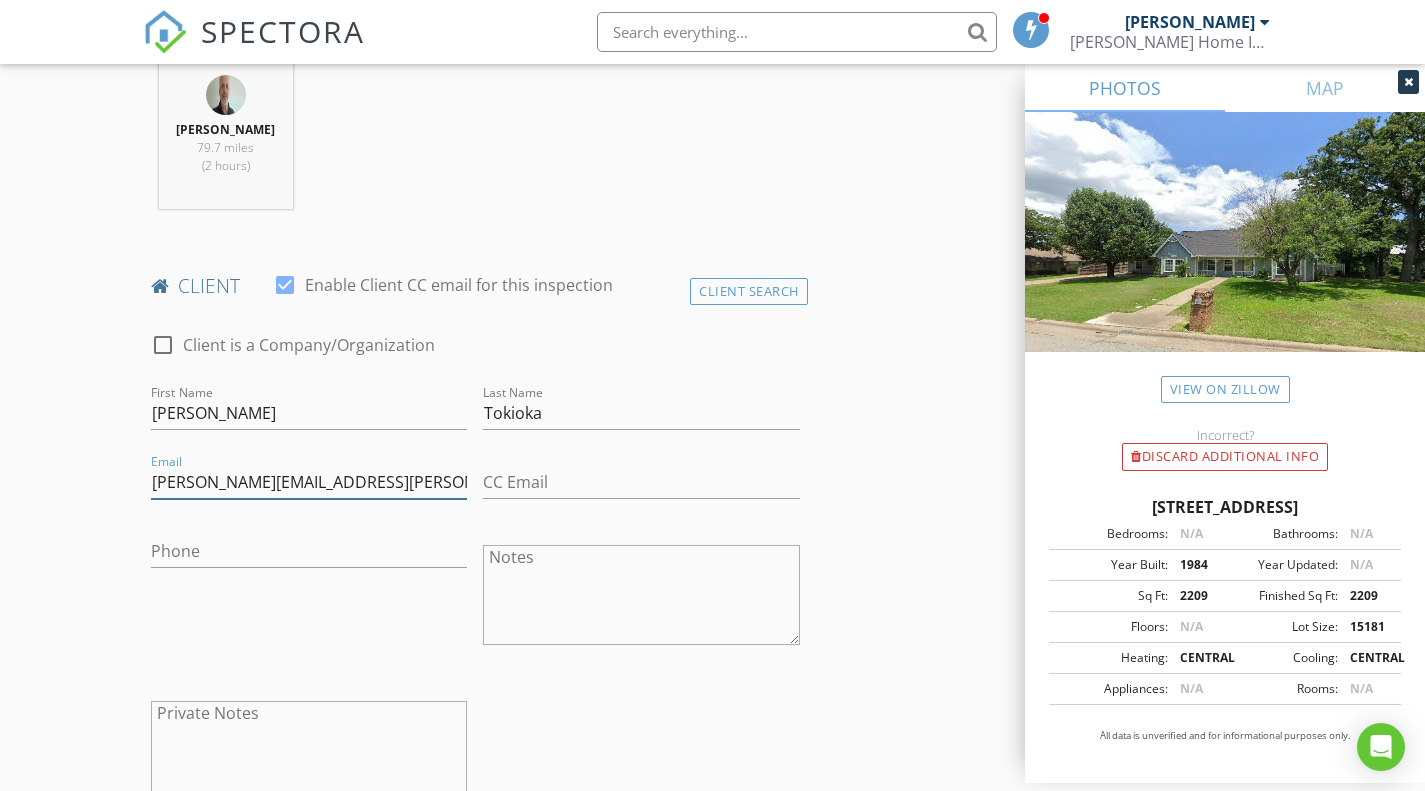 type on "[PERSON_NAME][EMAIL_ADDRESS][PERSON_NAME][DOMAIN_NAME]" 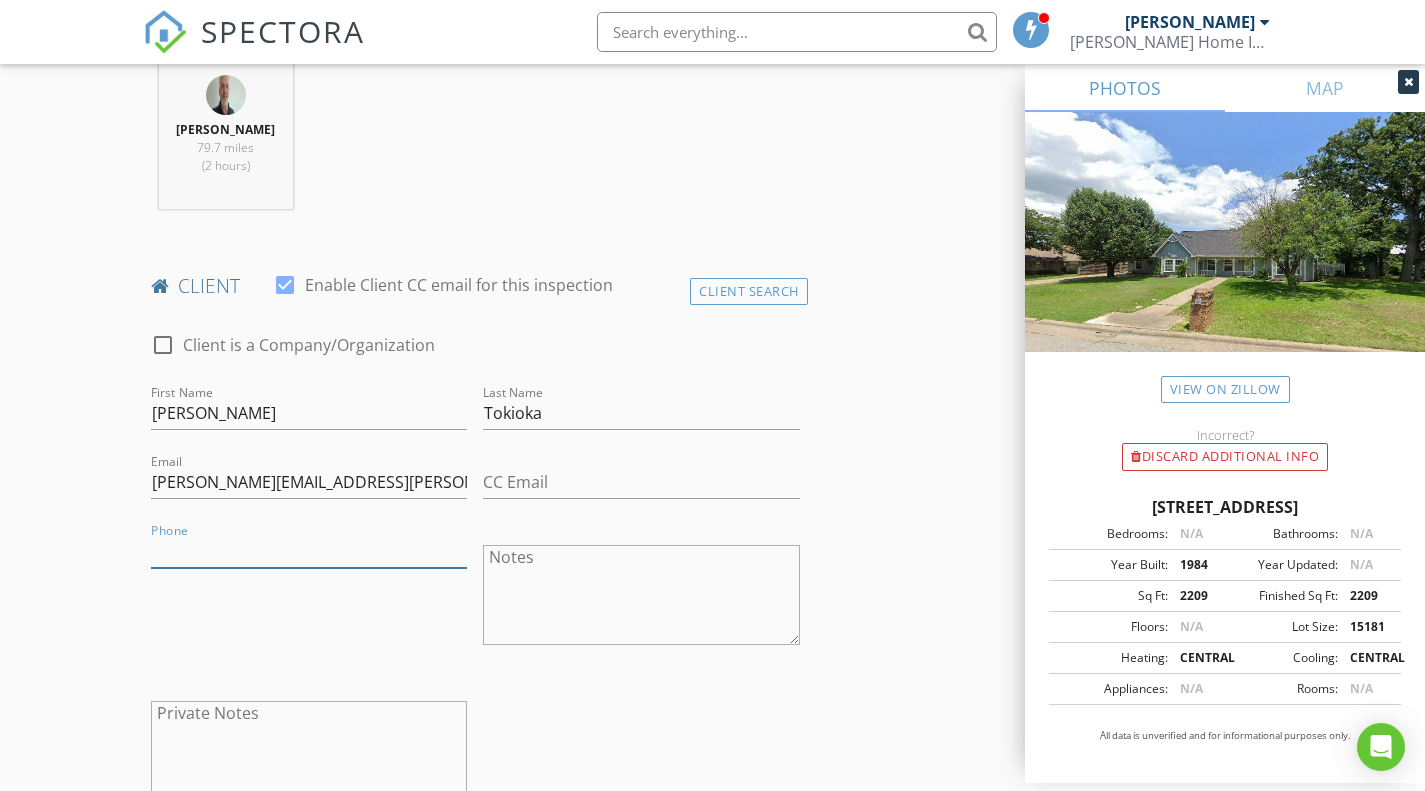 click on "Phone" at bounding box center (309, 551) 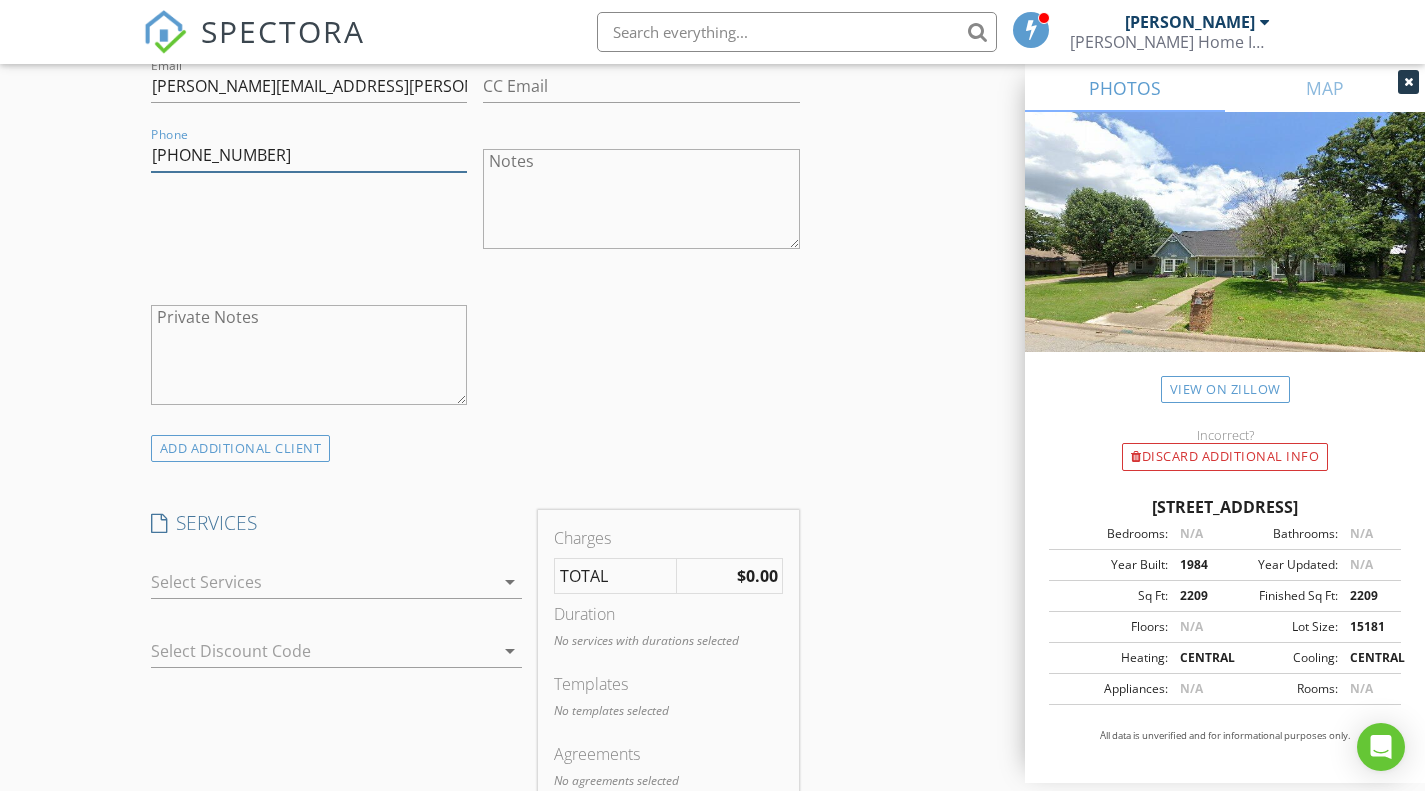scroll, scrollTop: 1200, scrollLeft: 0, axis: vertical 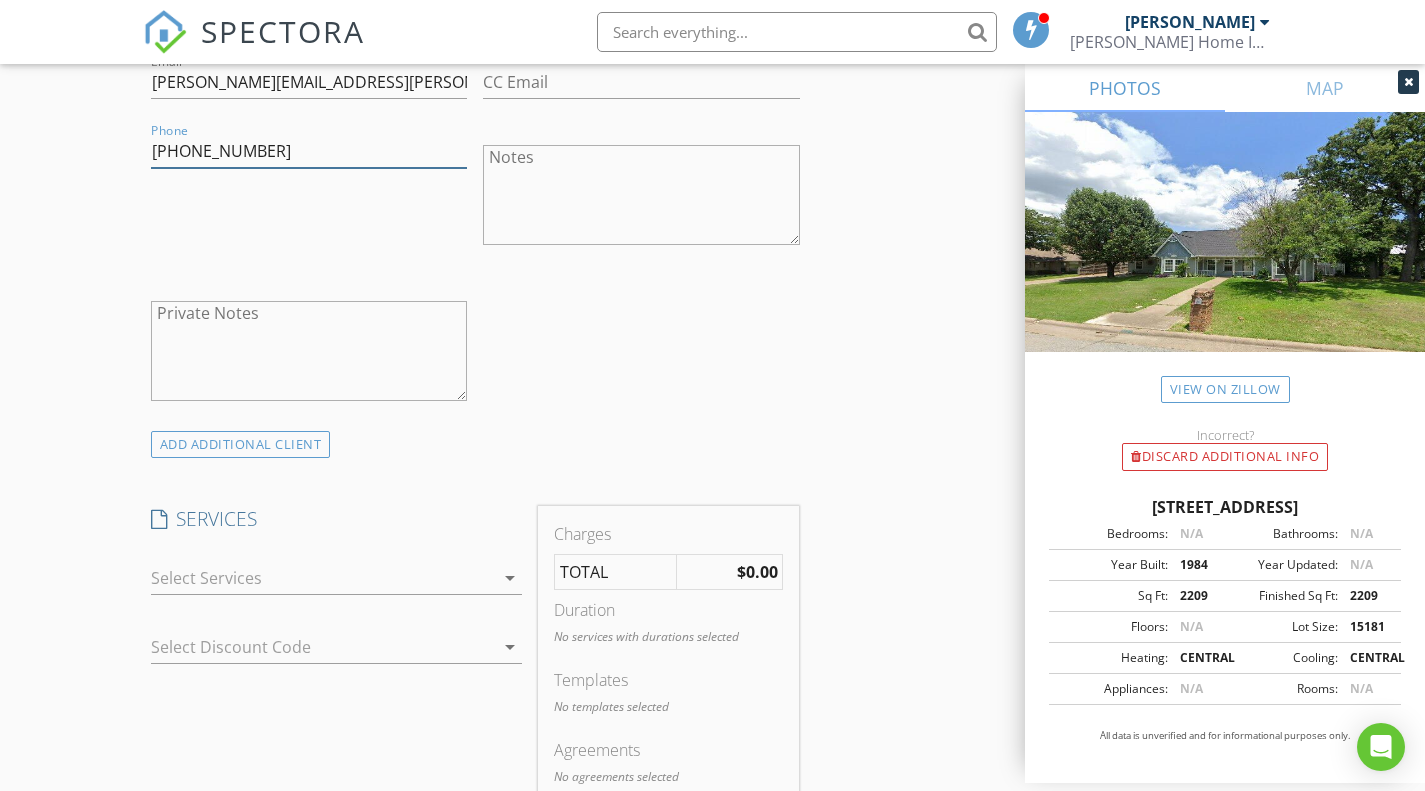 type on "[PHONE_NUMBER]" 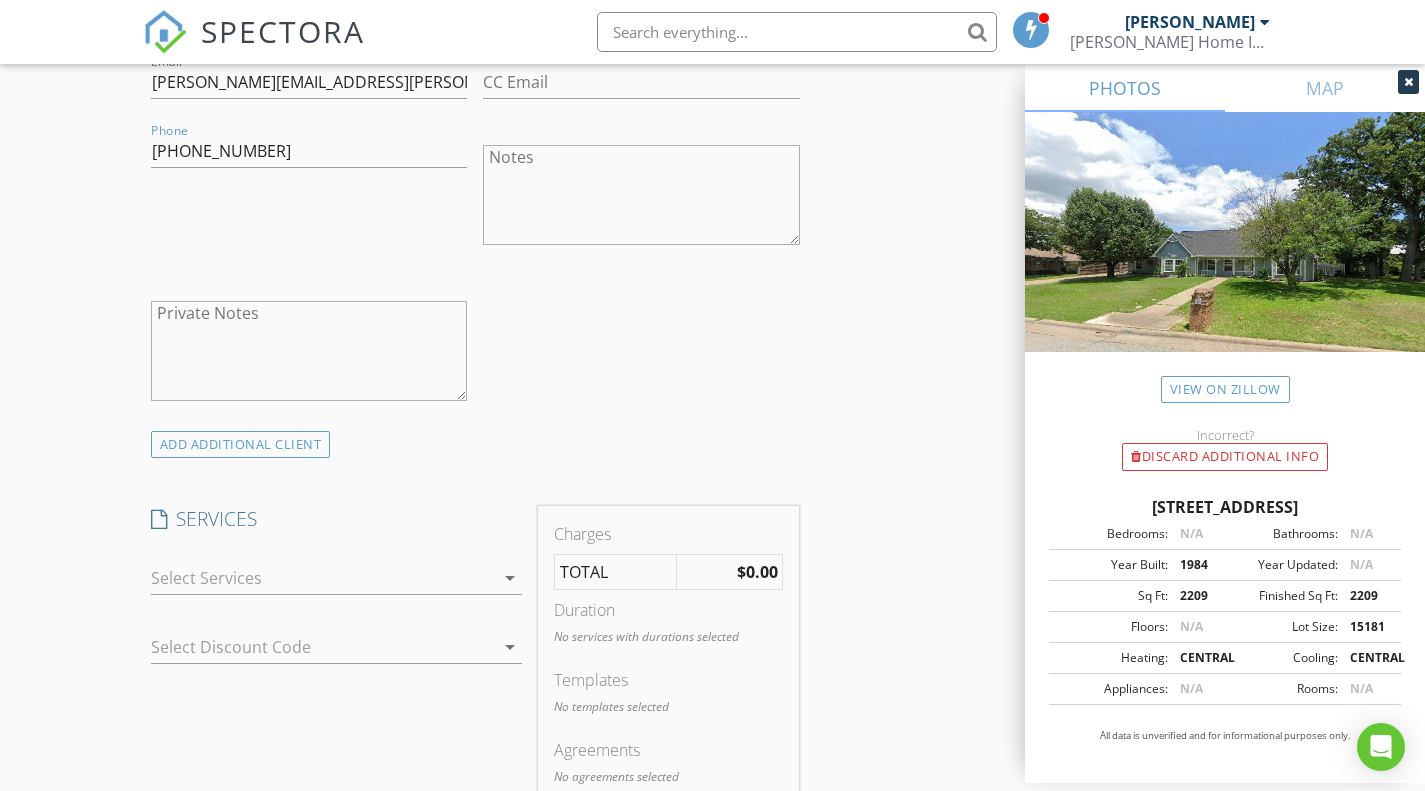 click at bounding box center (323, 578) 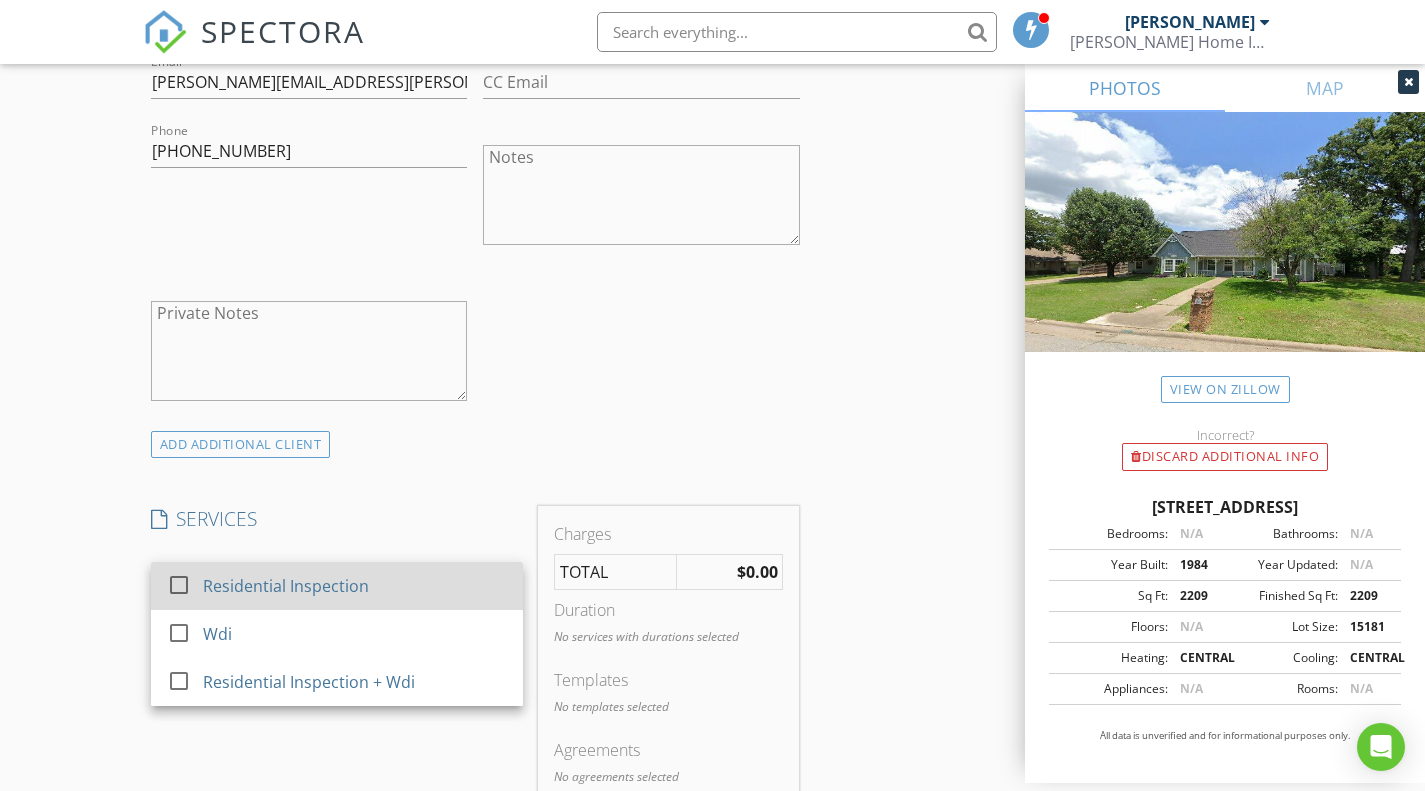 click on "Residential Inspection" at bounding box center [286, 586] 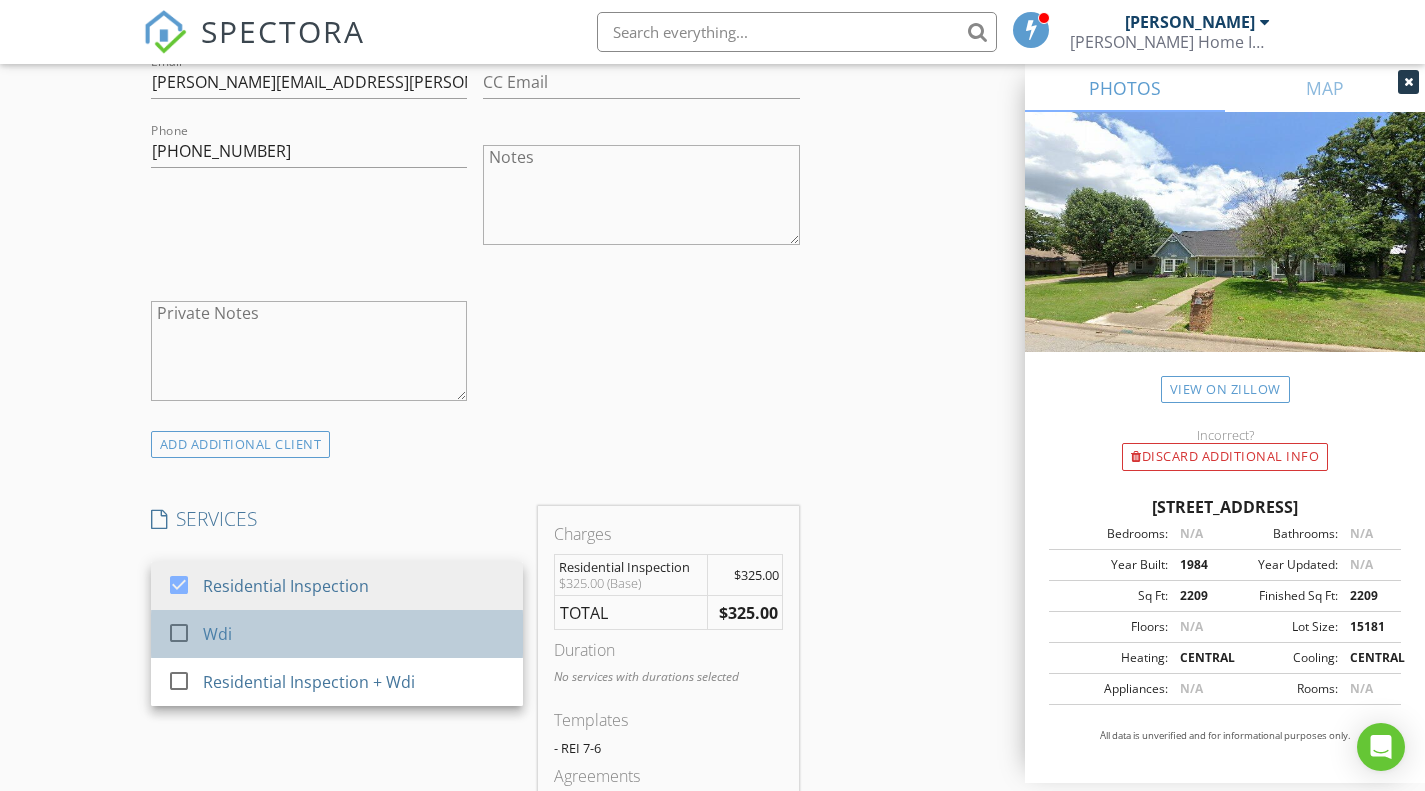 click on "Wdi" at bounding box center (217, 634) 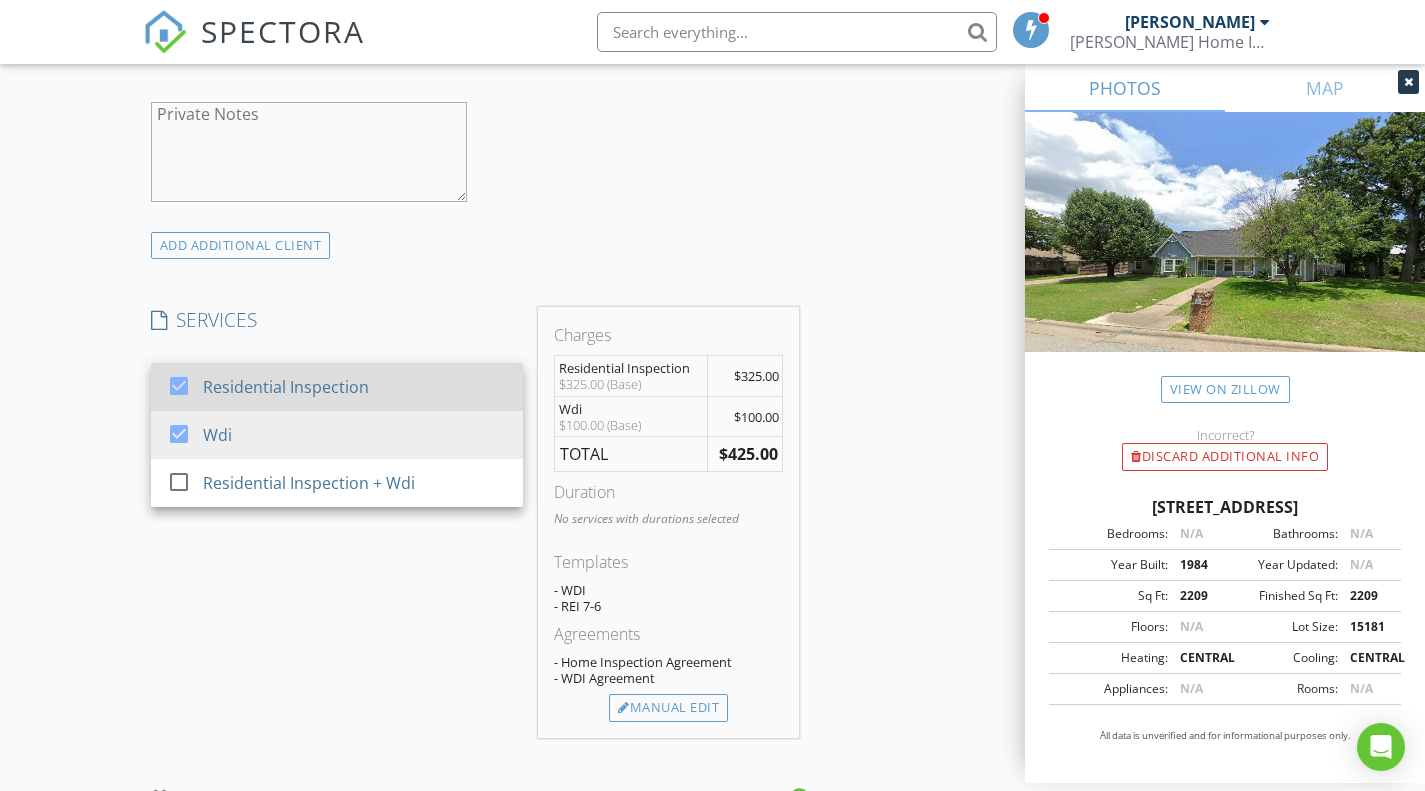 scroll, scrollTop: 1400, scrollLeft: 0, axis: vertical 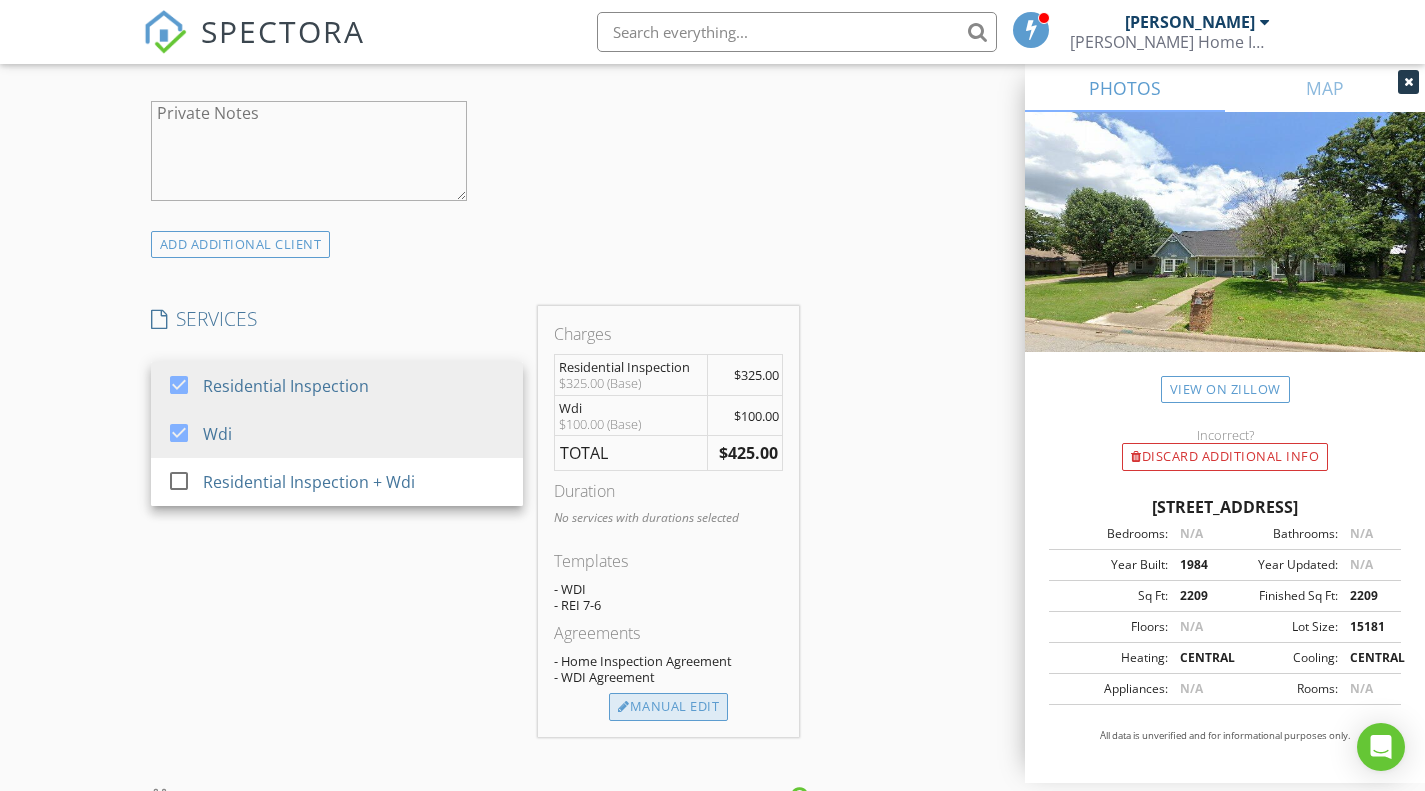 click on "Manual Edit" at bounding box center (668, 707) 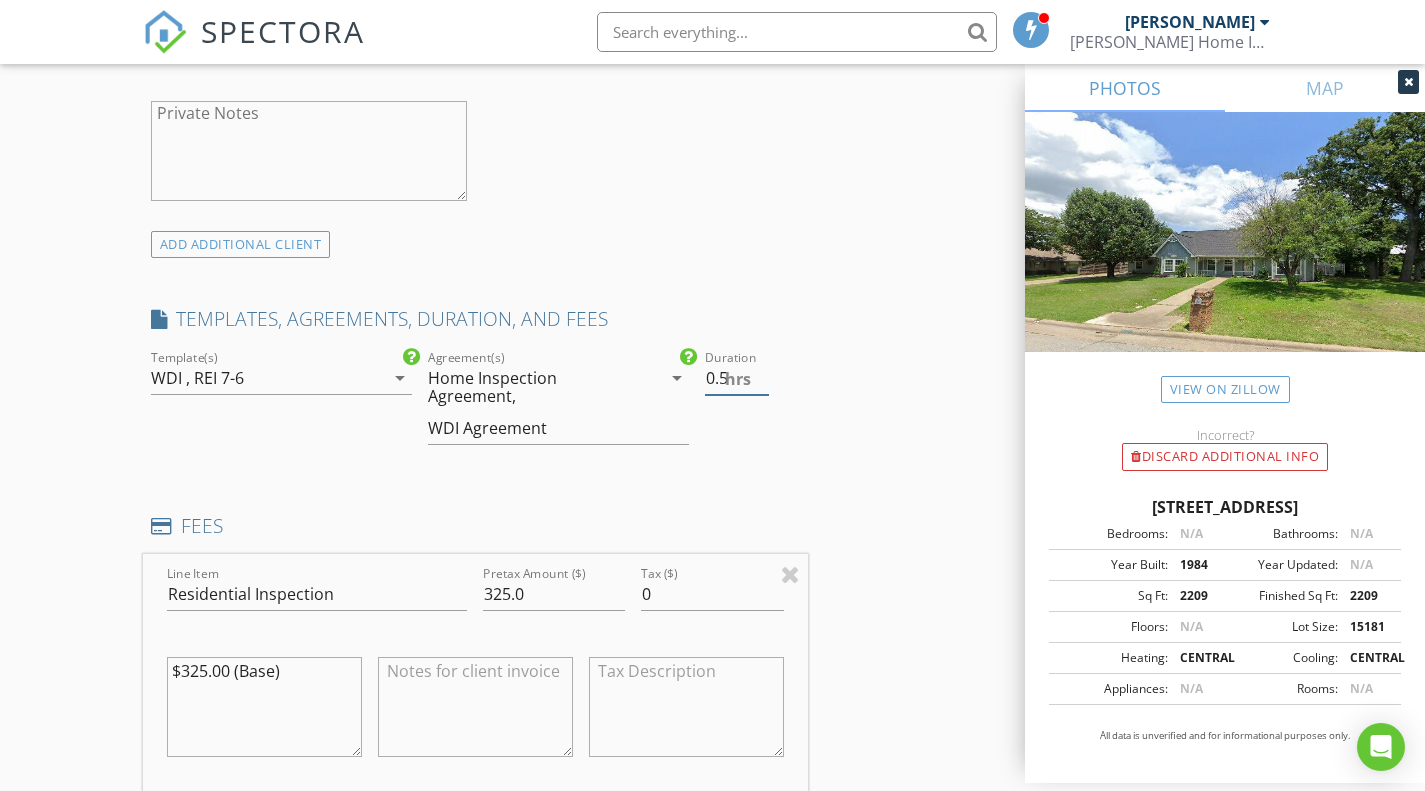 click on "0.5" at bounding box center (737, 378) 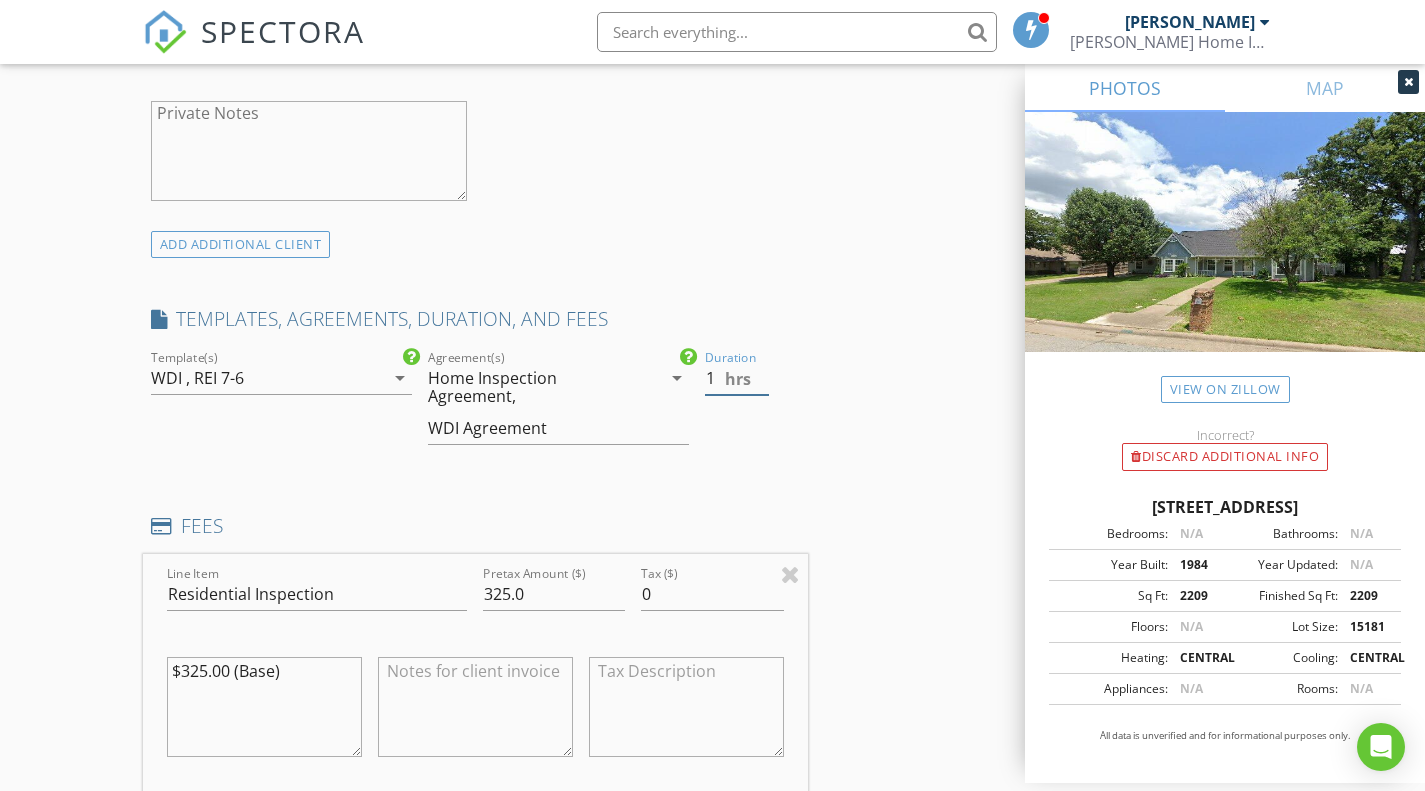 click on "1" at bounding box center (737, 378) 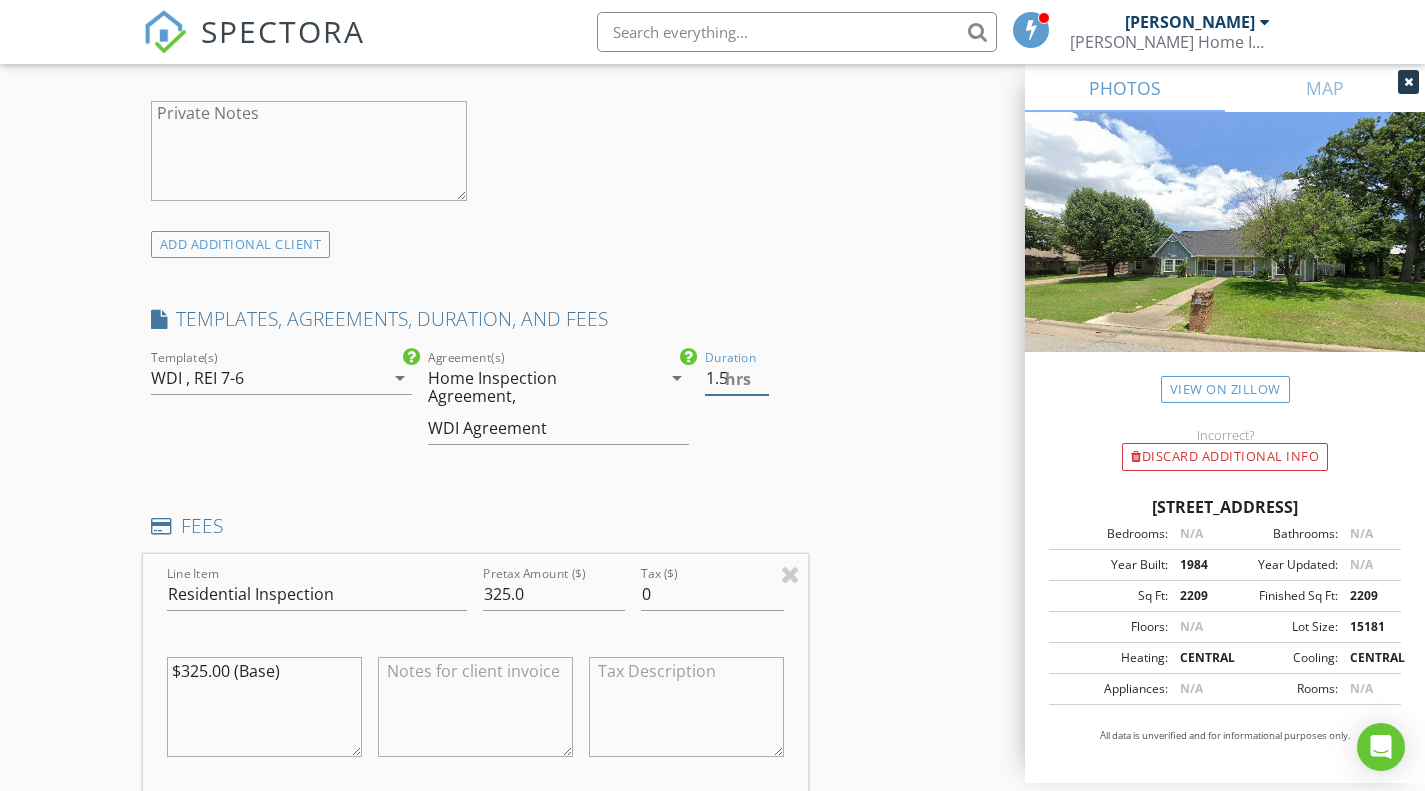 click on "1.5" at bounding box center [737, 378] 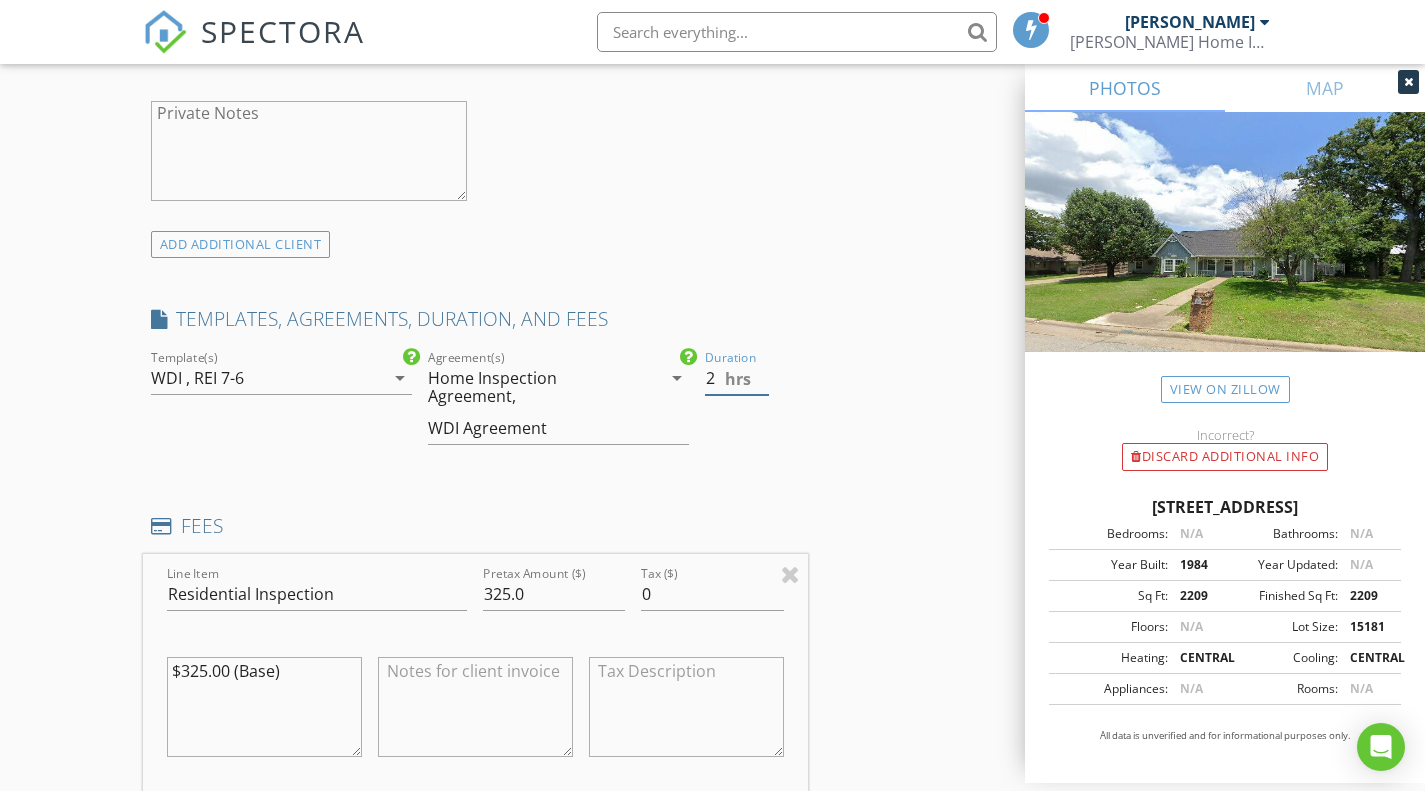 click on "2" at bounding box center [737, 378] 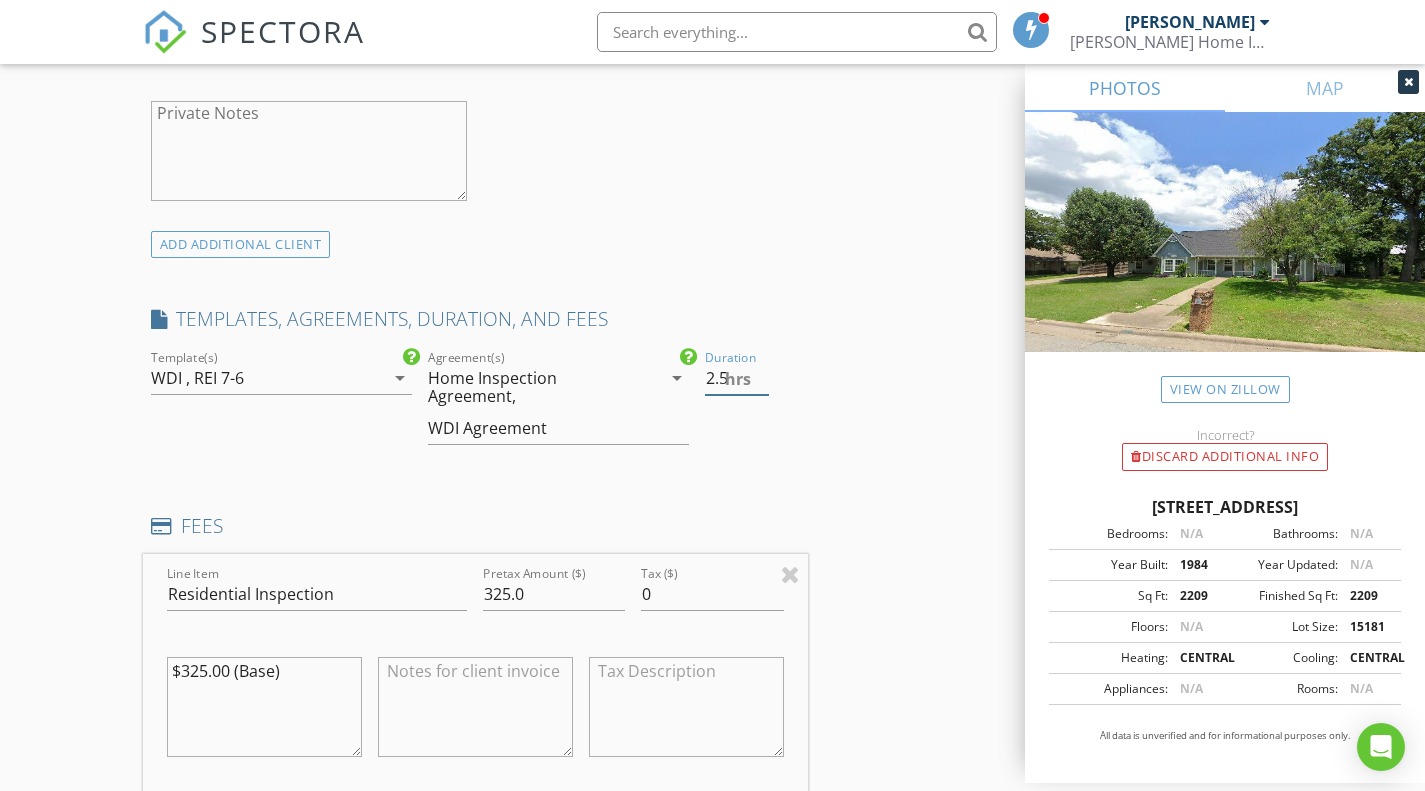 click on "2.5" at bounding box center (737, 378) 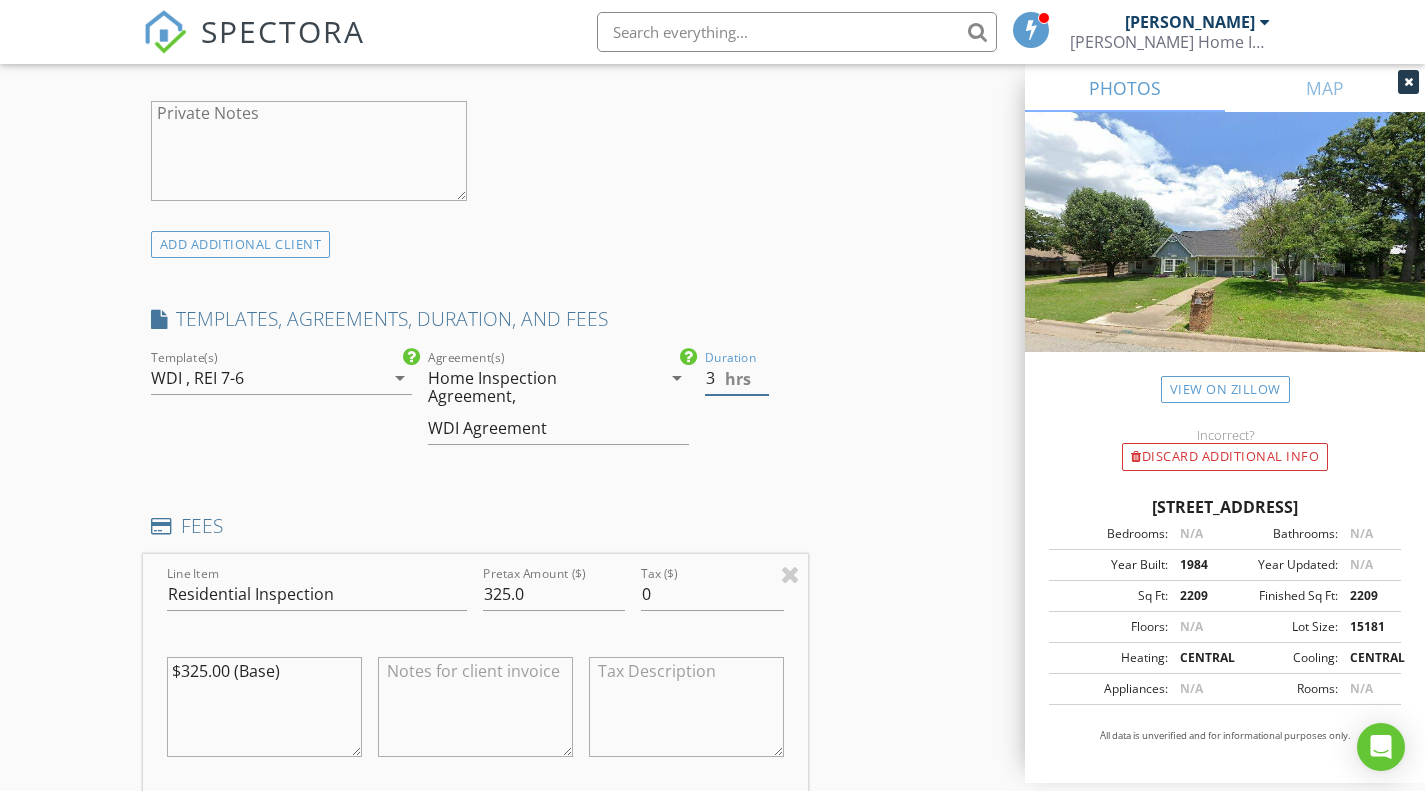 click on "3" at bounding box center [737, 378] 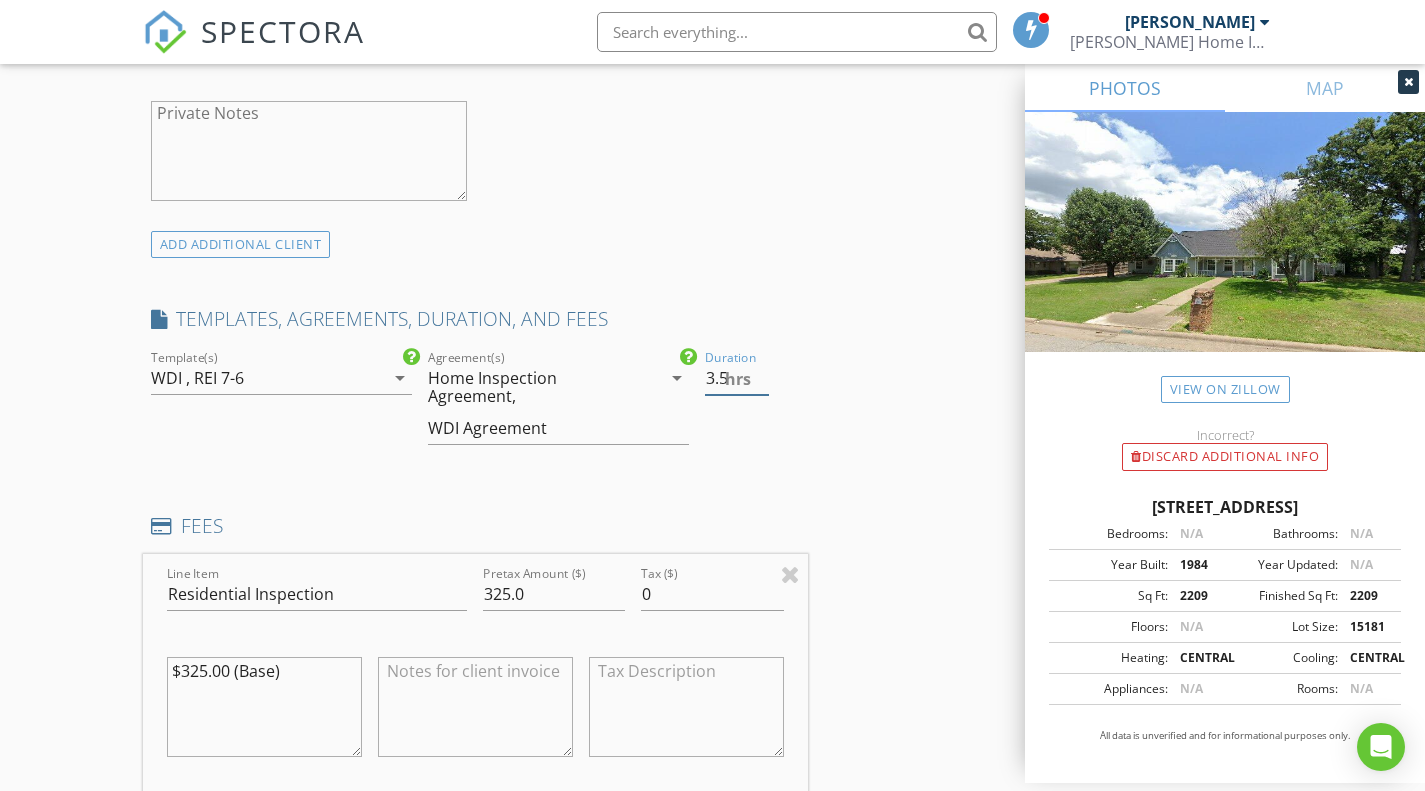 click on "3.5" at bounding box center (737, 378) 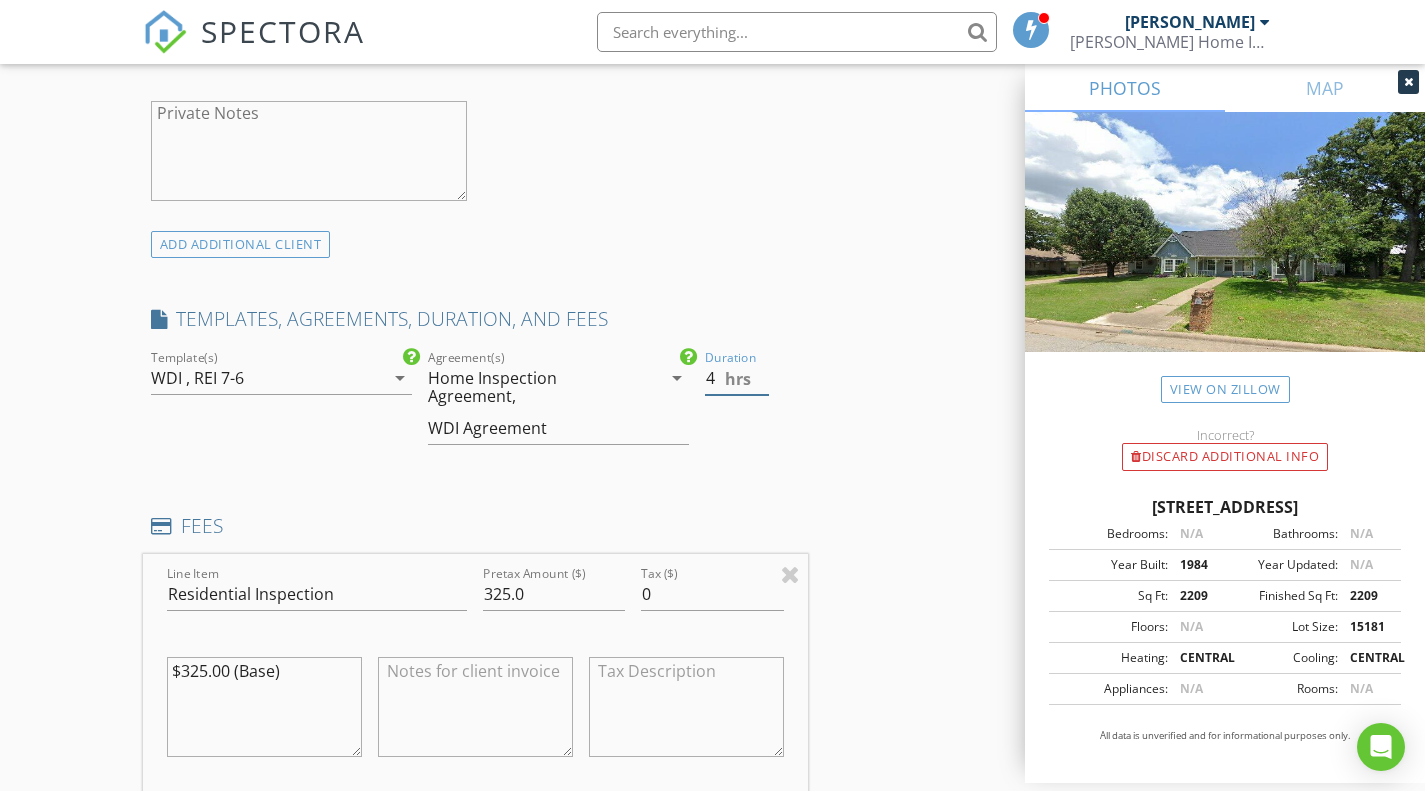 type on "4" 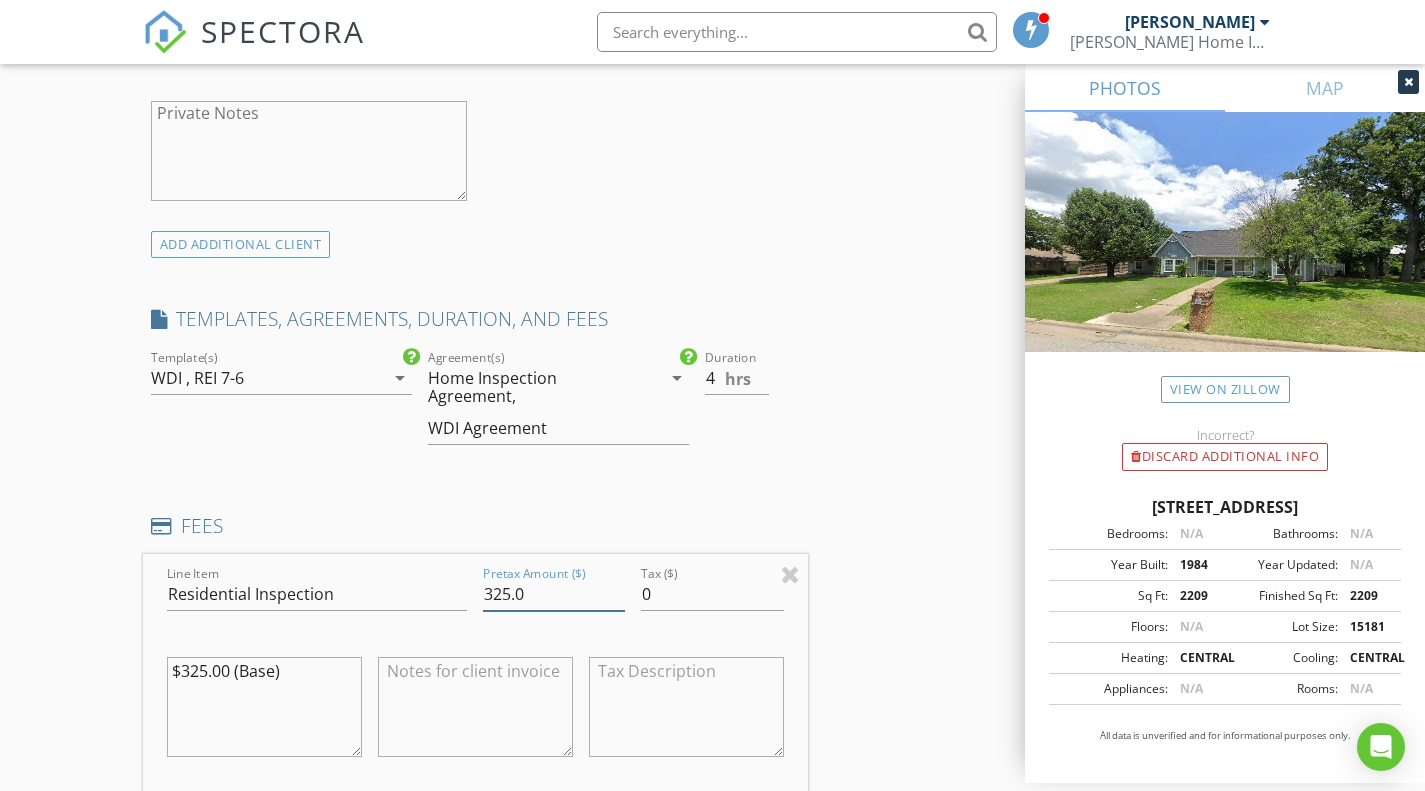 click on "325.0" at bounding box center [554, 594] 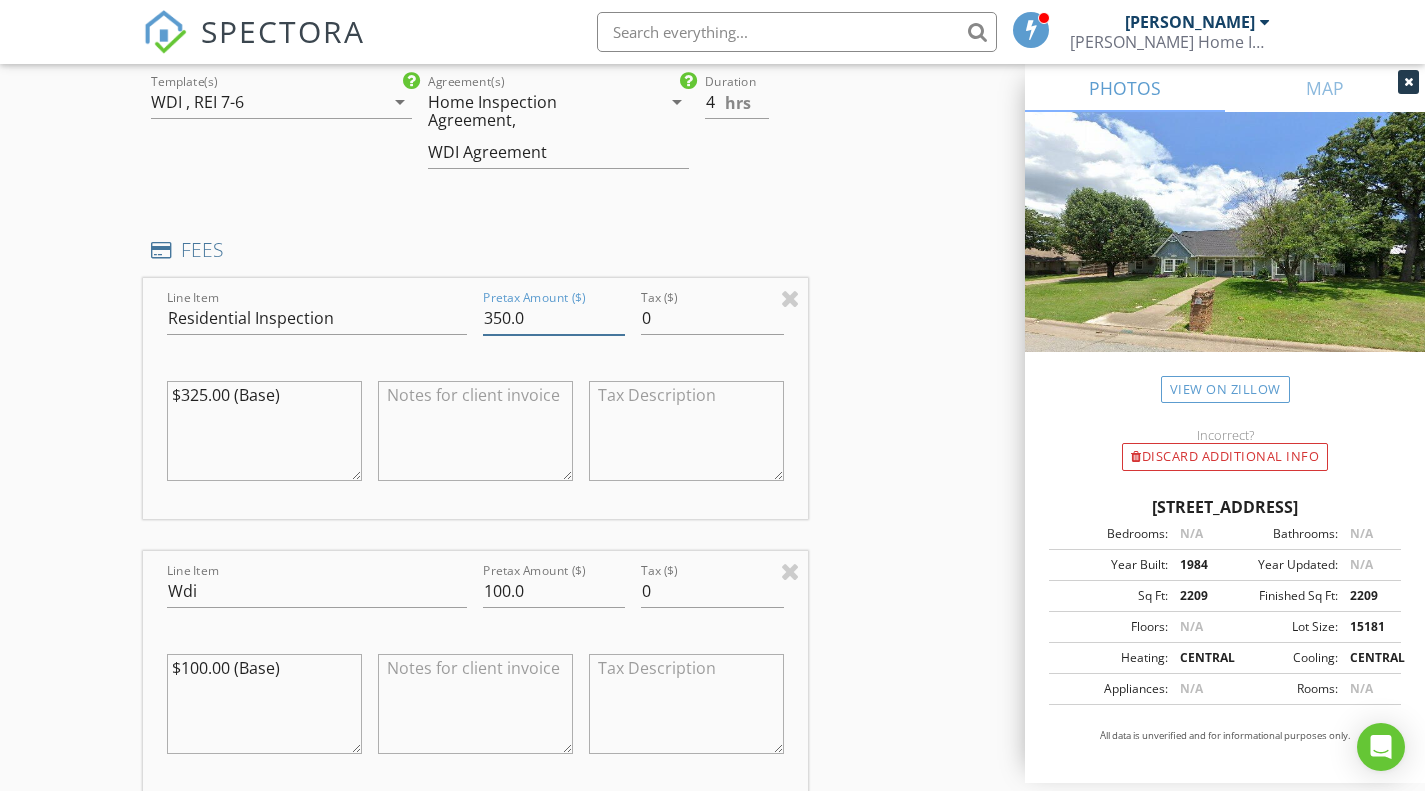scroll, scrollTop: 1700, scrollLeft: 0, axis: vertical 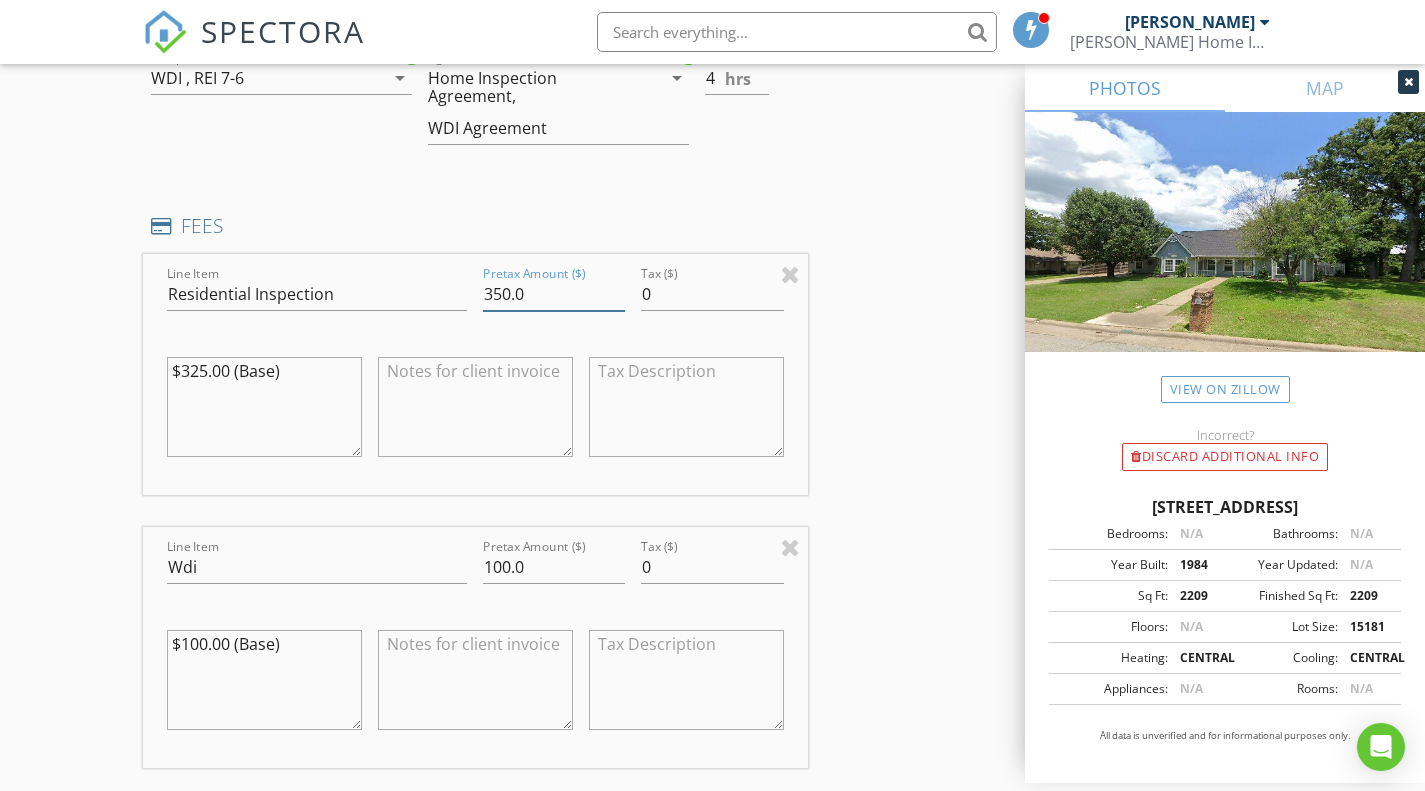 type on "350.0" 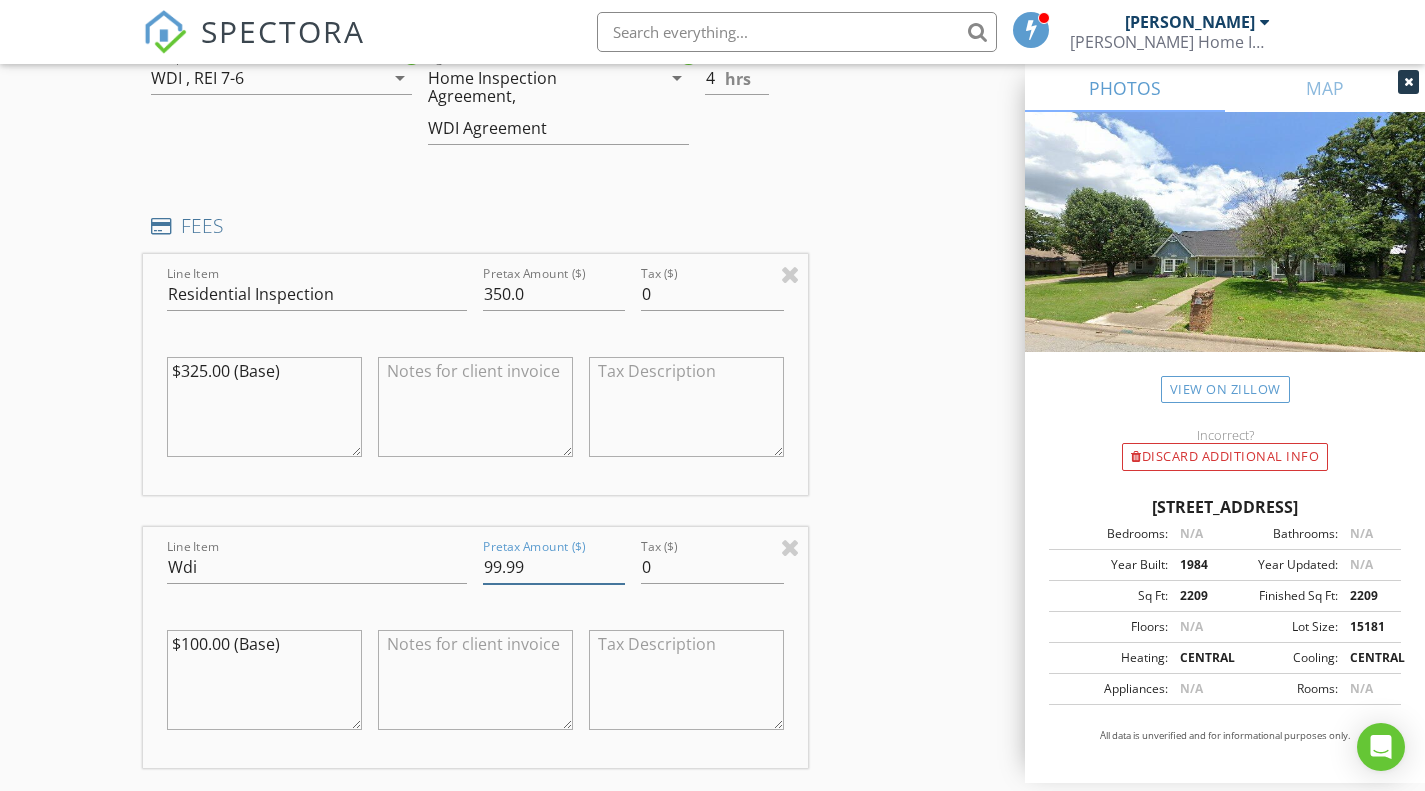 click on "99.99" at bounding box center (554, 567) 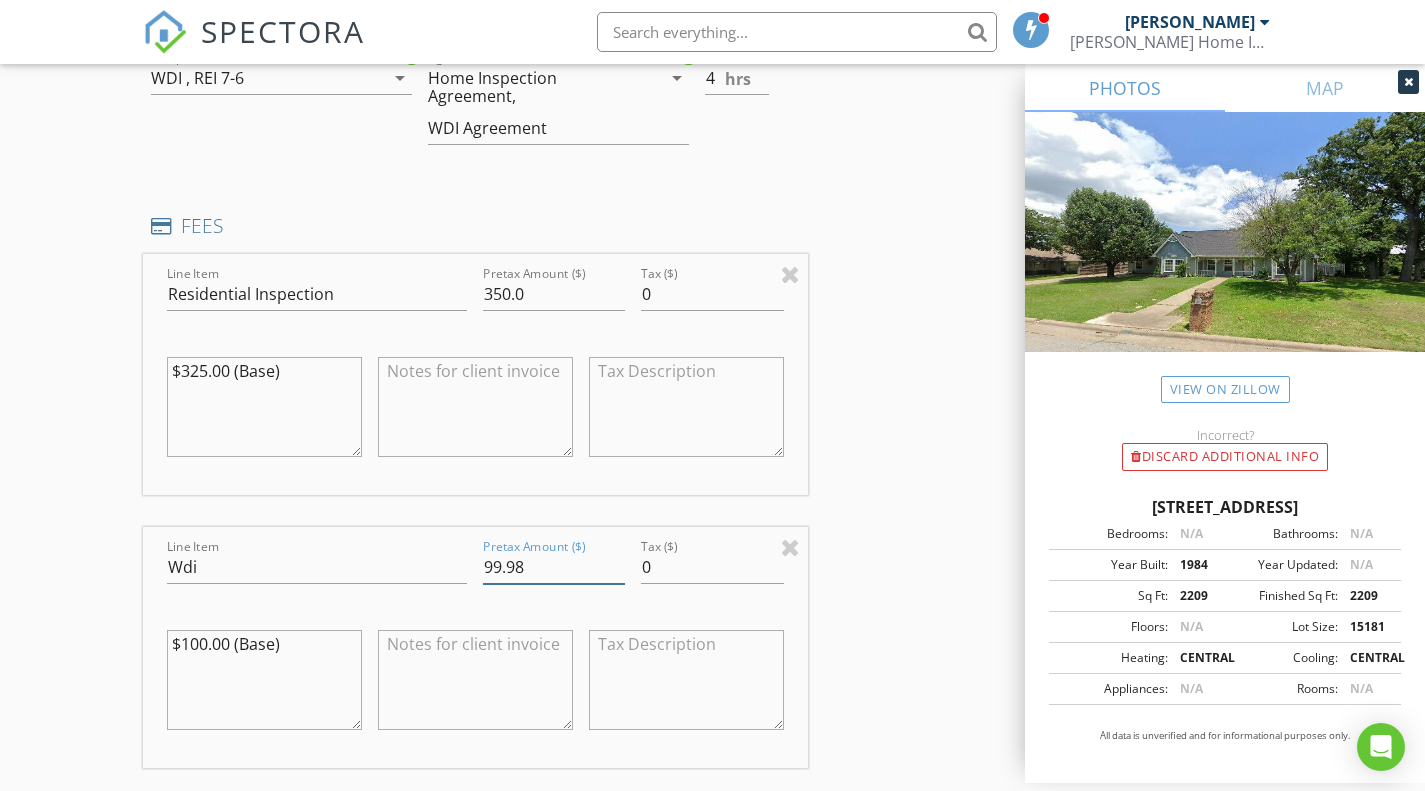 click on "99.98" at bounding box center (554, 567) 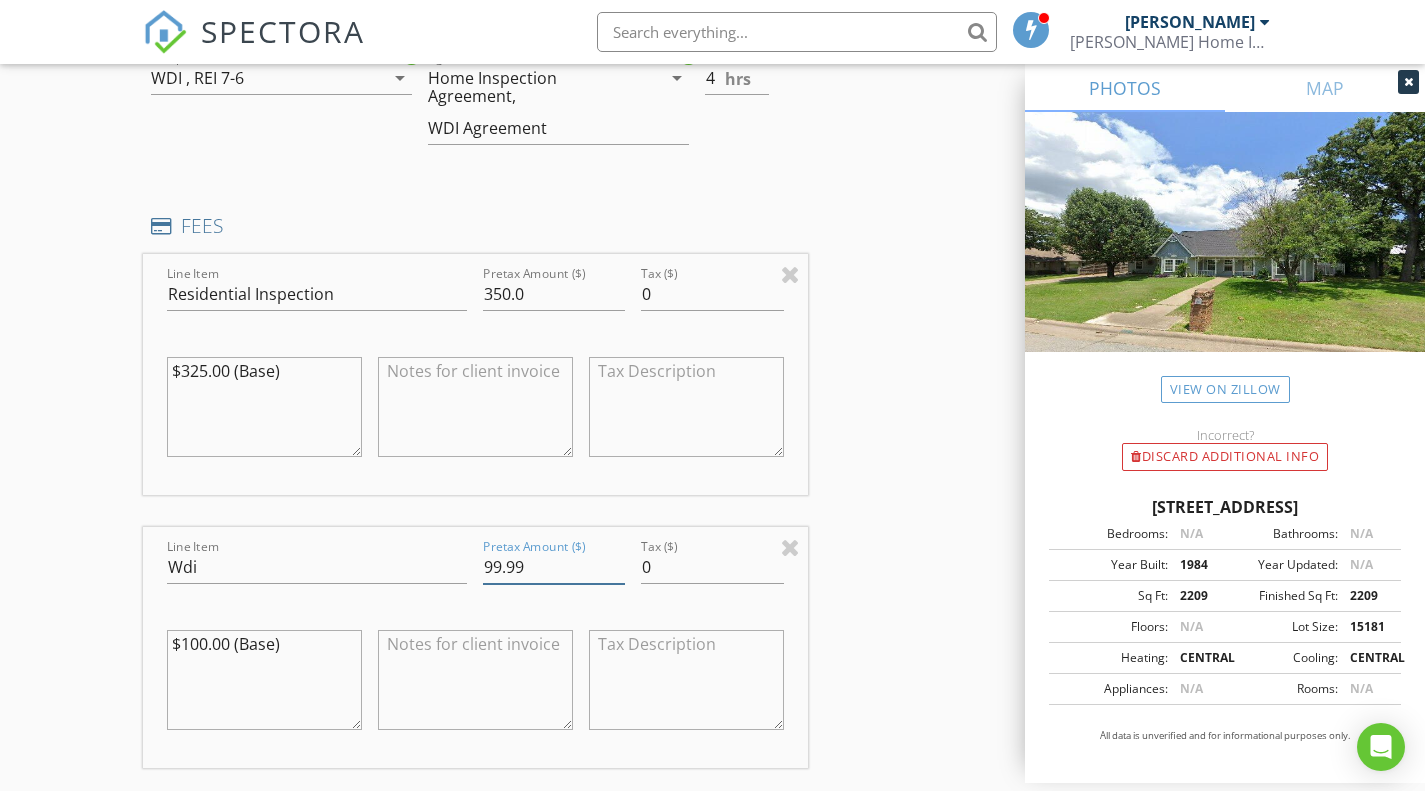 click on "99.99" at bounding box center [554, 567] 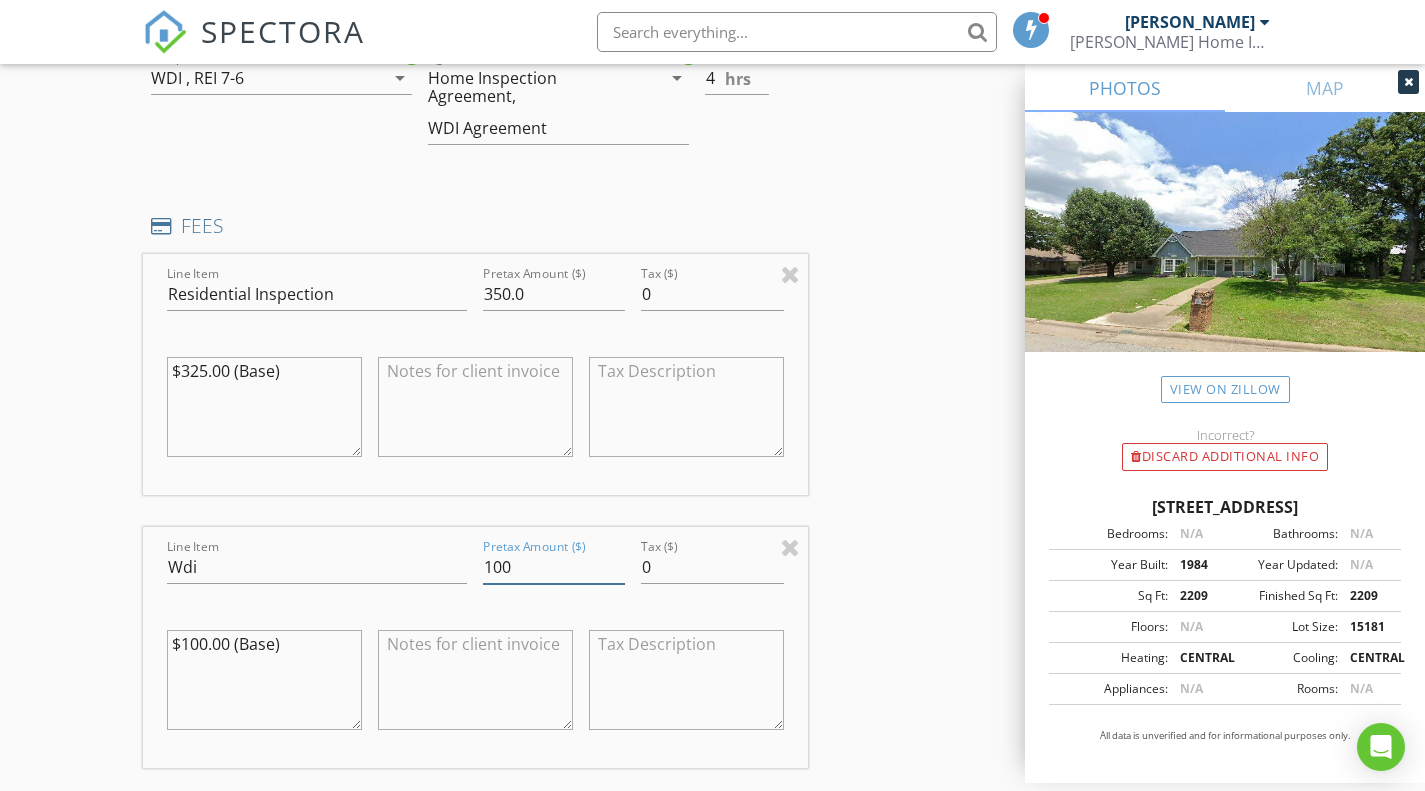 click on "100" at bounding box center [554, 567] 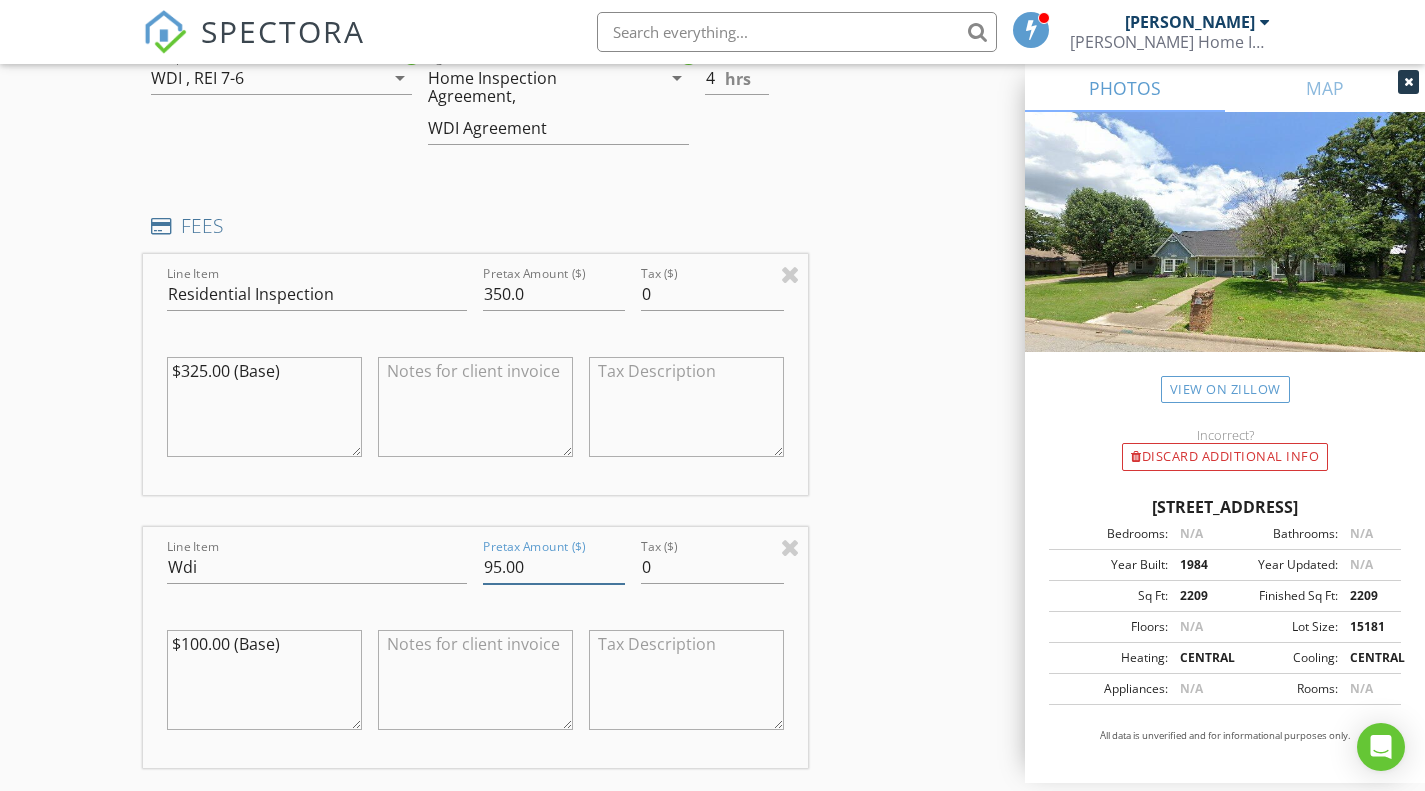 click on "95.00" at bounding box center [554, 567] 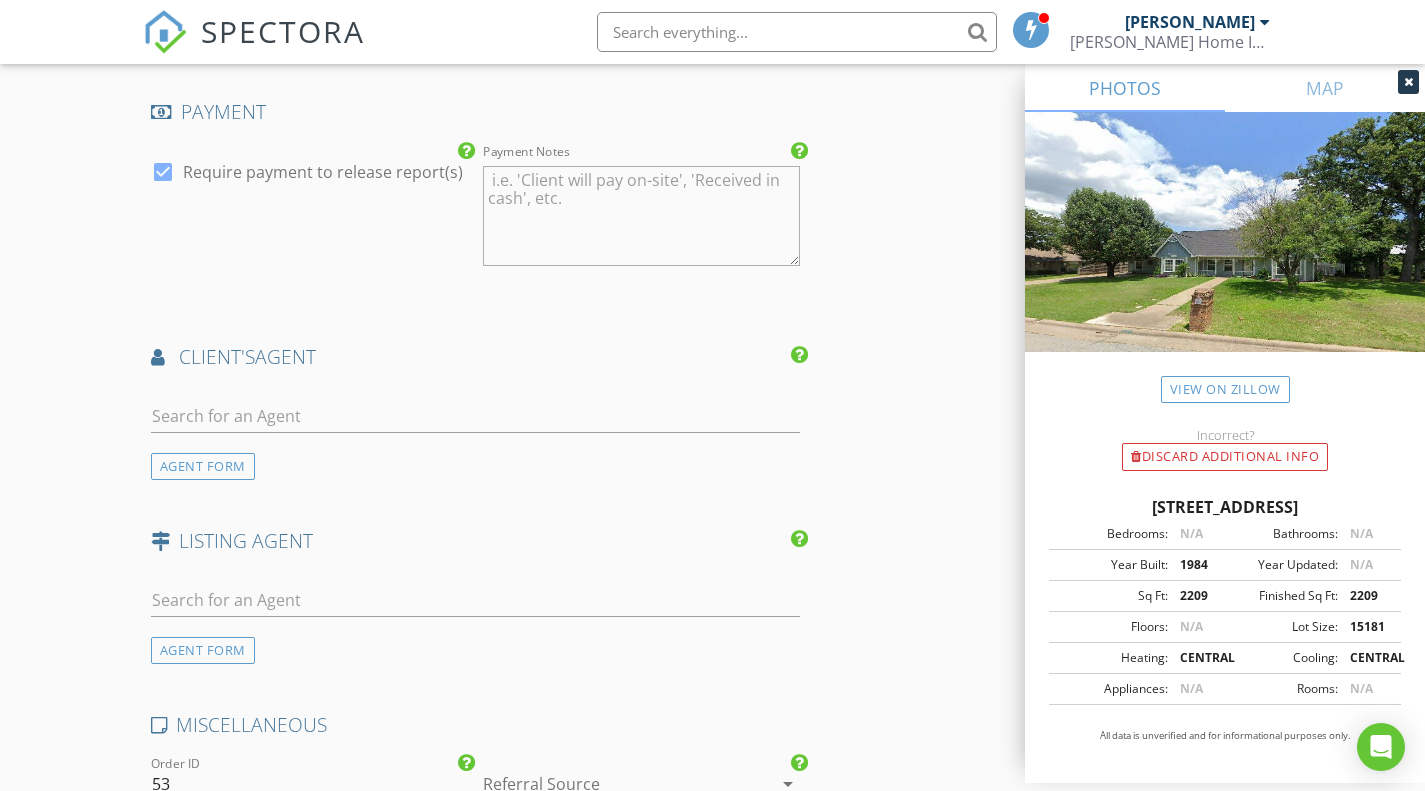 scroll, scrollTop: 2700, scrollLeft: 0, axis: vertical 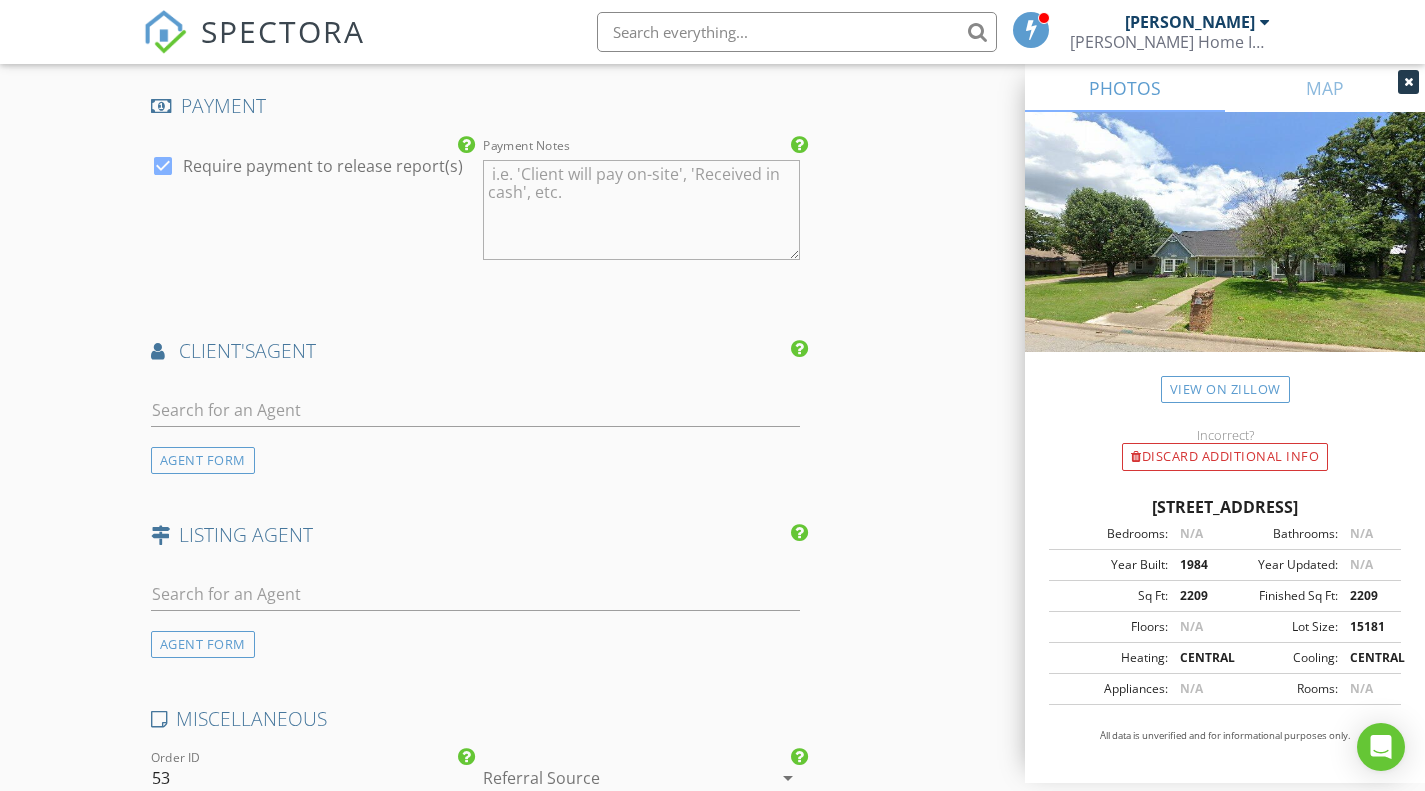 type on "95.00" 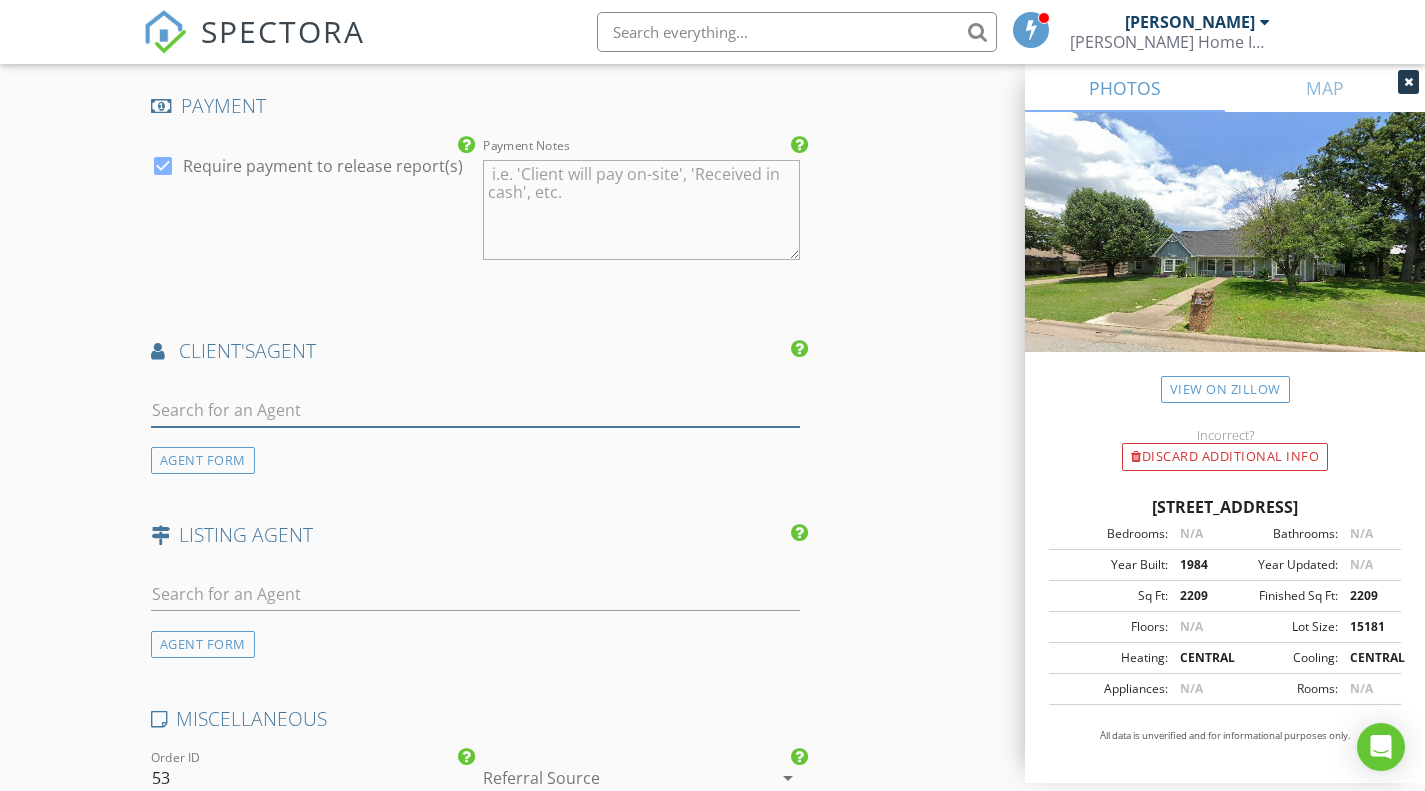 click at bounding box center (475, 410) 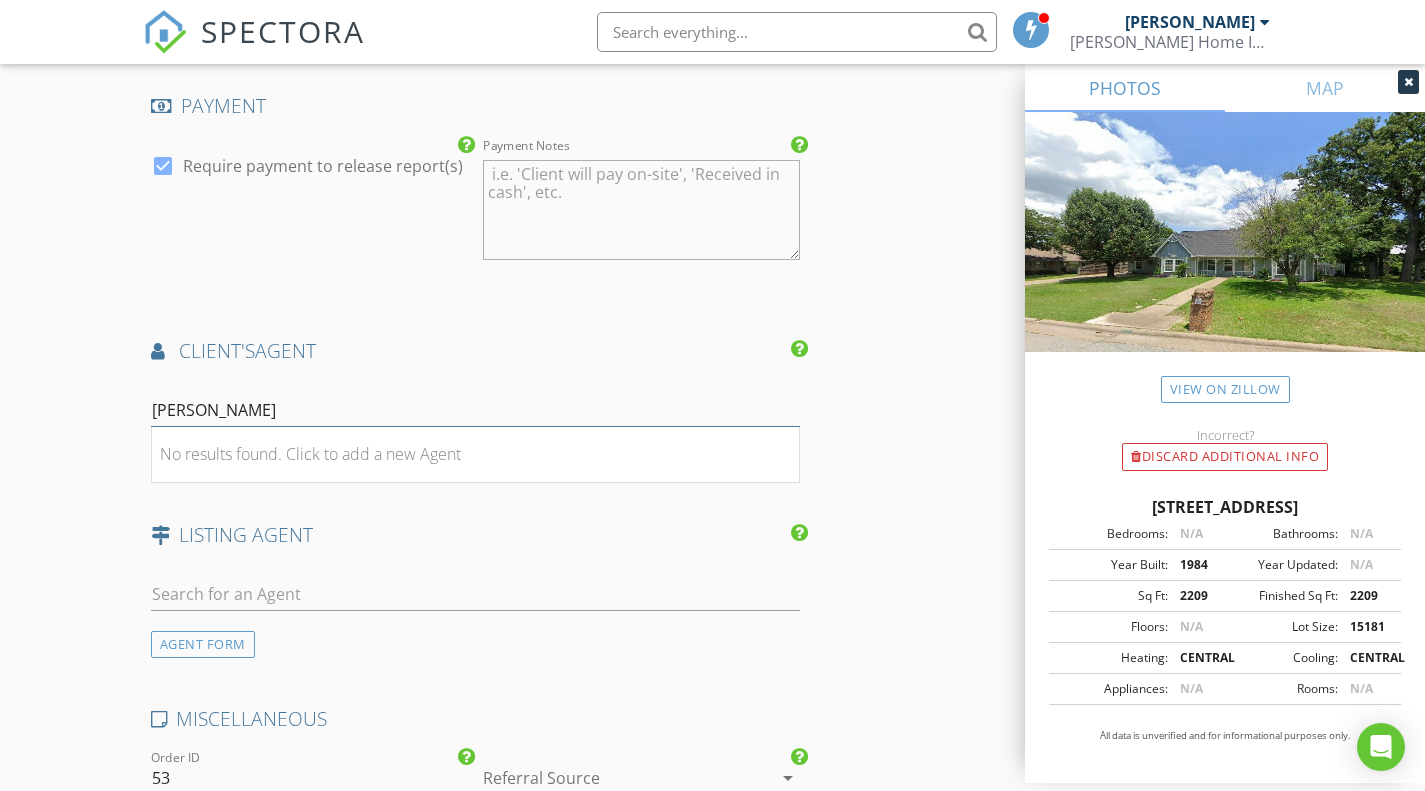 type on "[PERSON_NAME]" 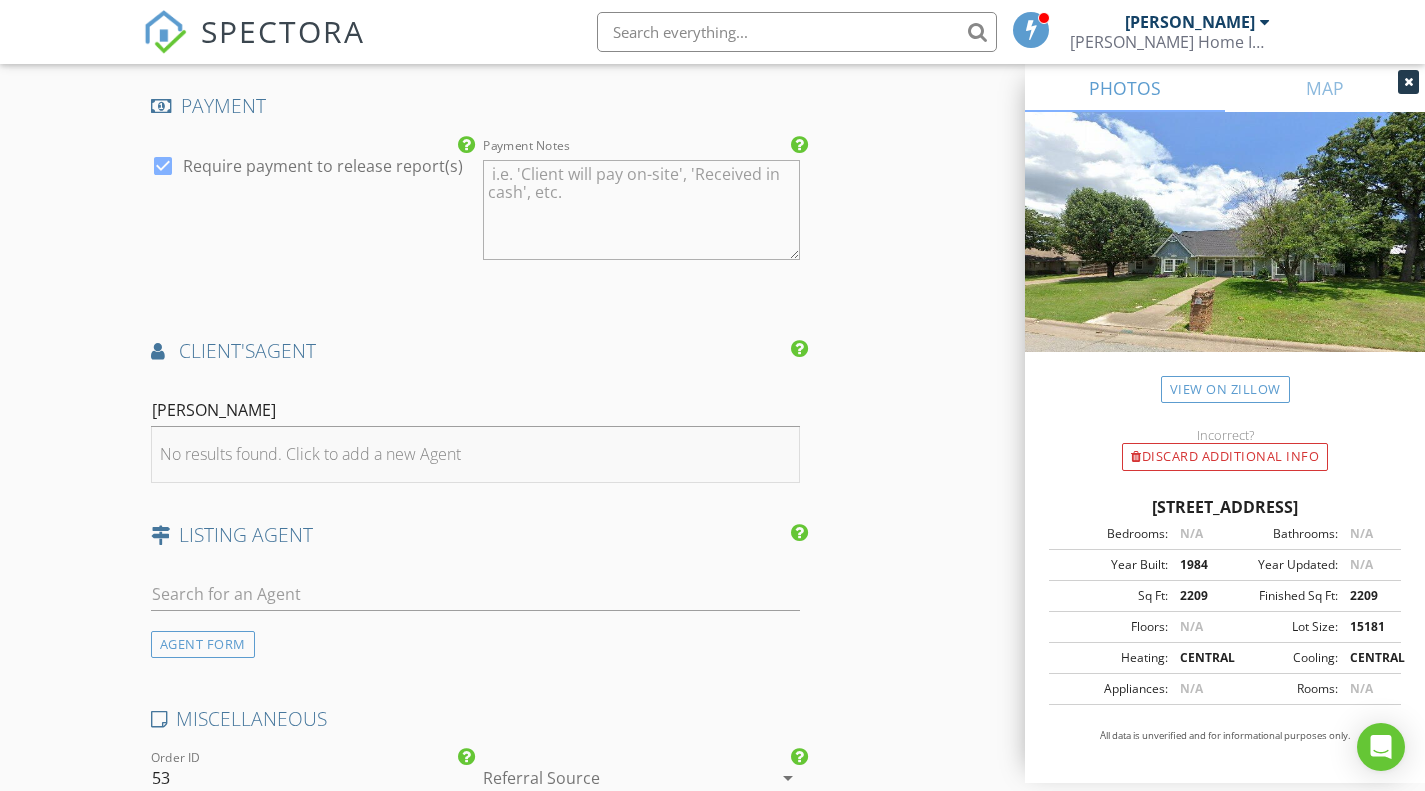 click on "No results found. Click to add a new Agent" at bounding box center [310, 454] 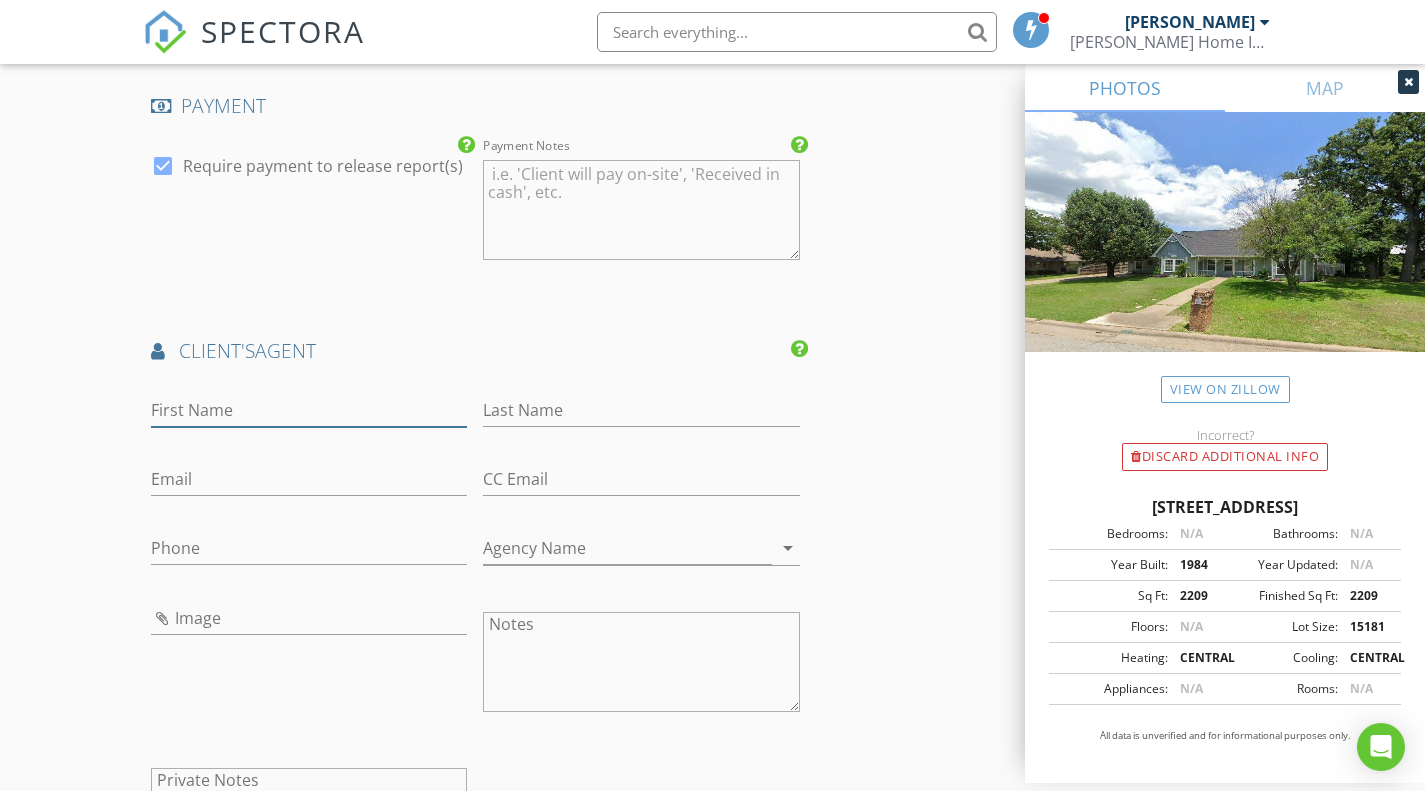 click on "First Name" at bounding box center (309, 410) 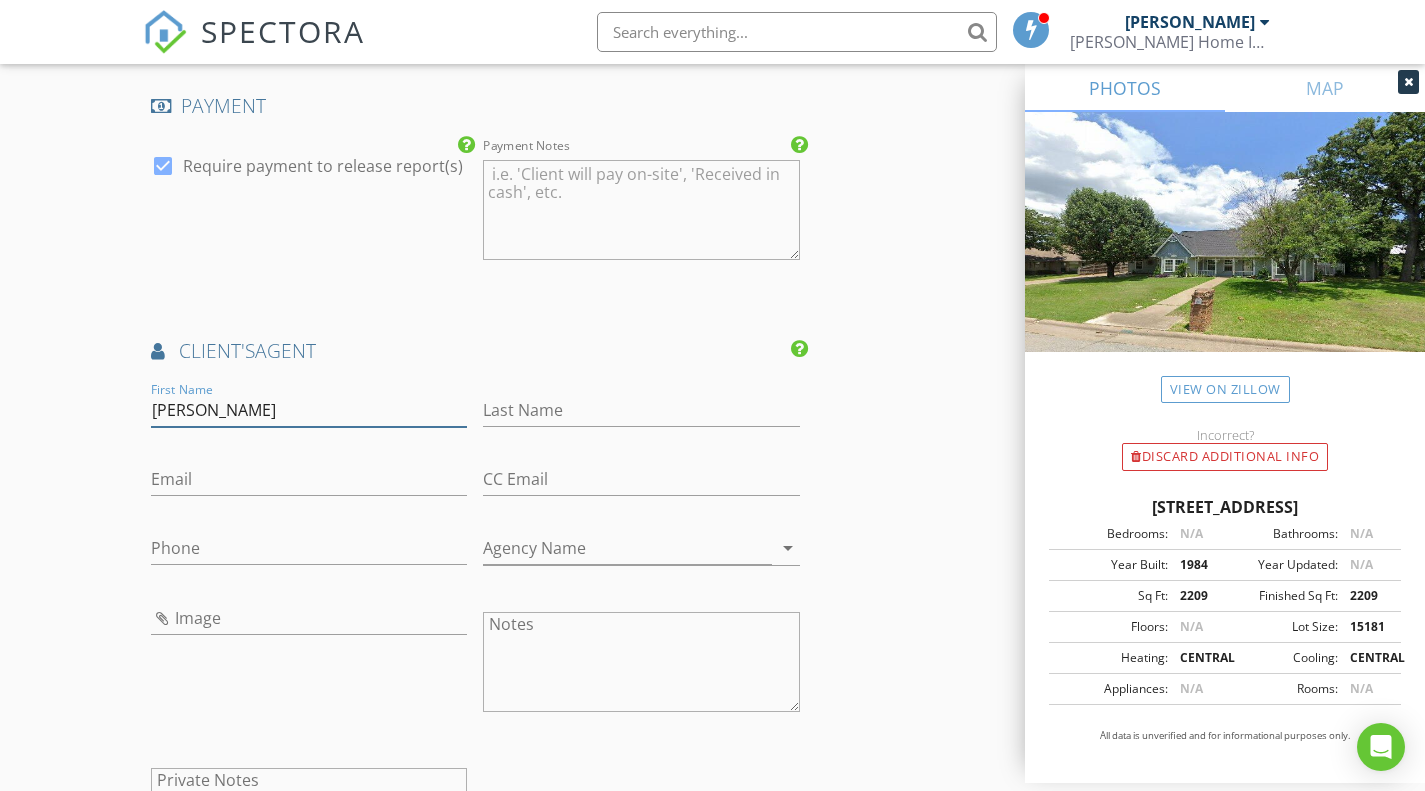type on "[PERSON_NAME]" 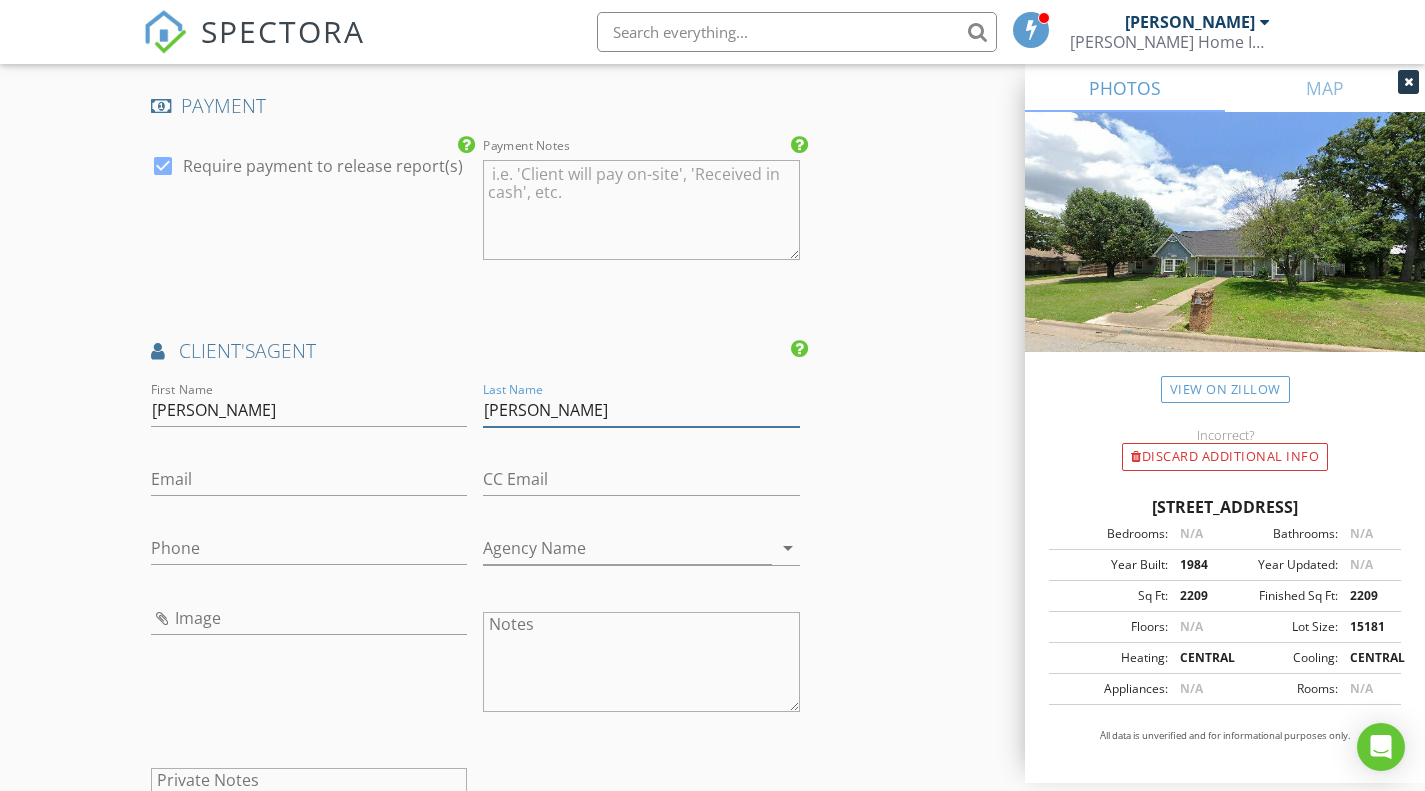 type on "[PERSON_NAME]" 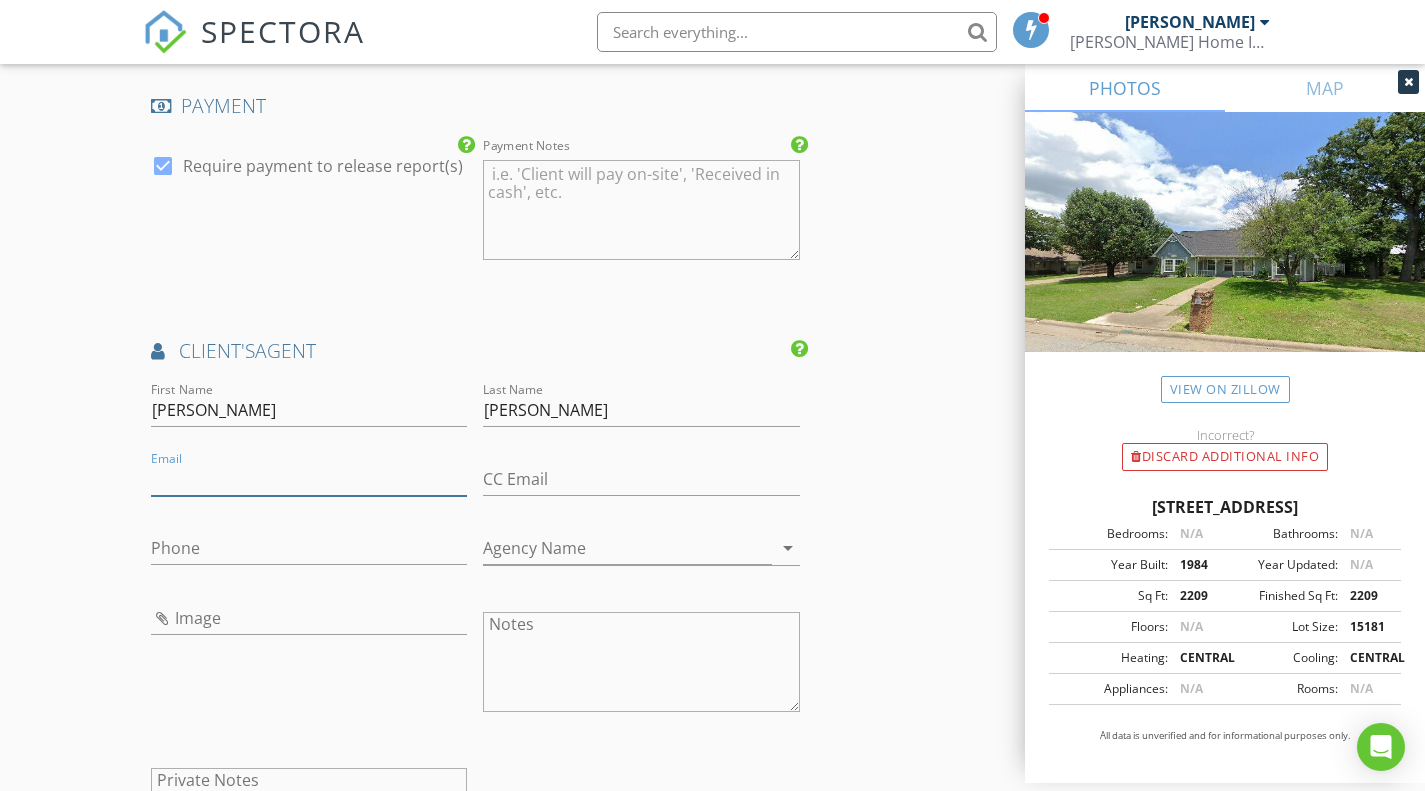 click on "Email" at bounding box center (309, 479) 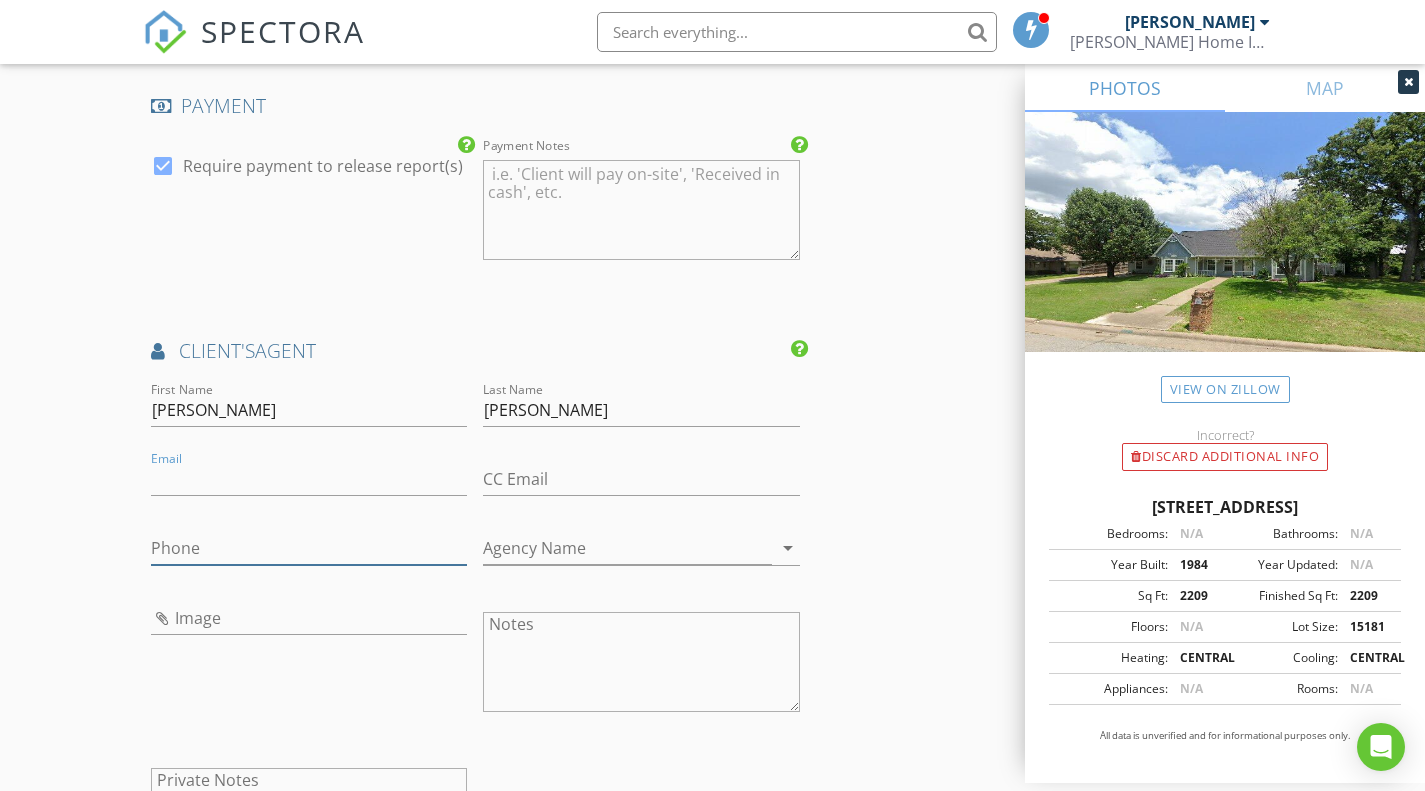click on "Phone" at bounding box center [309, 548] 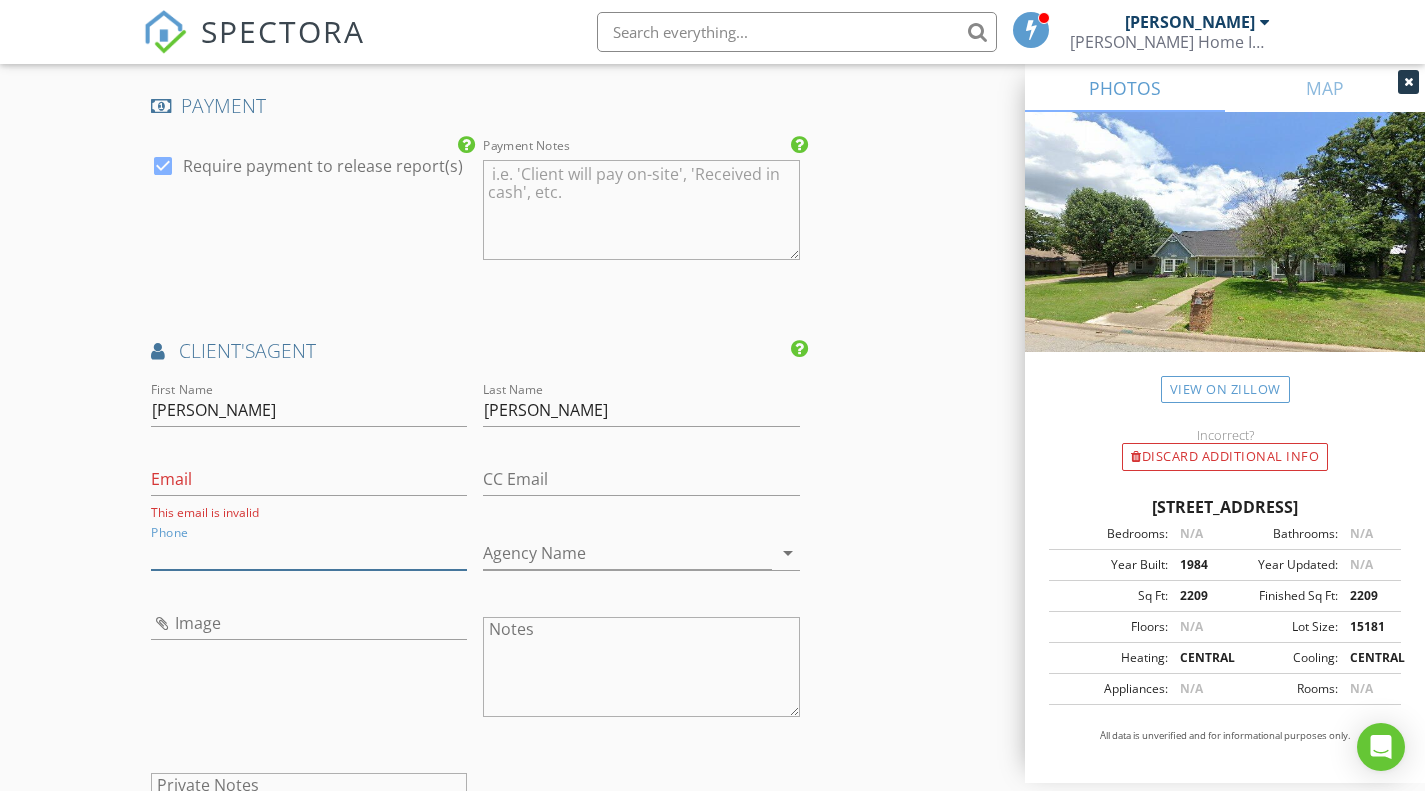 click on "Phone" at bounding box center (309, 553) 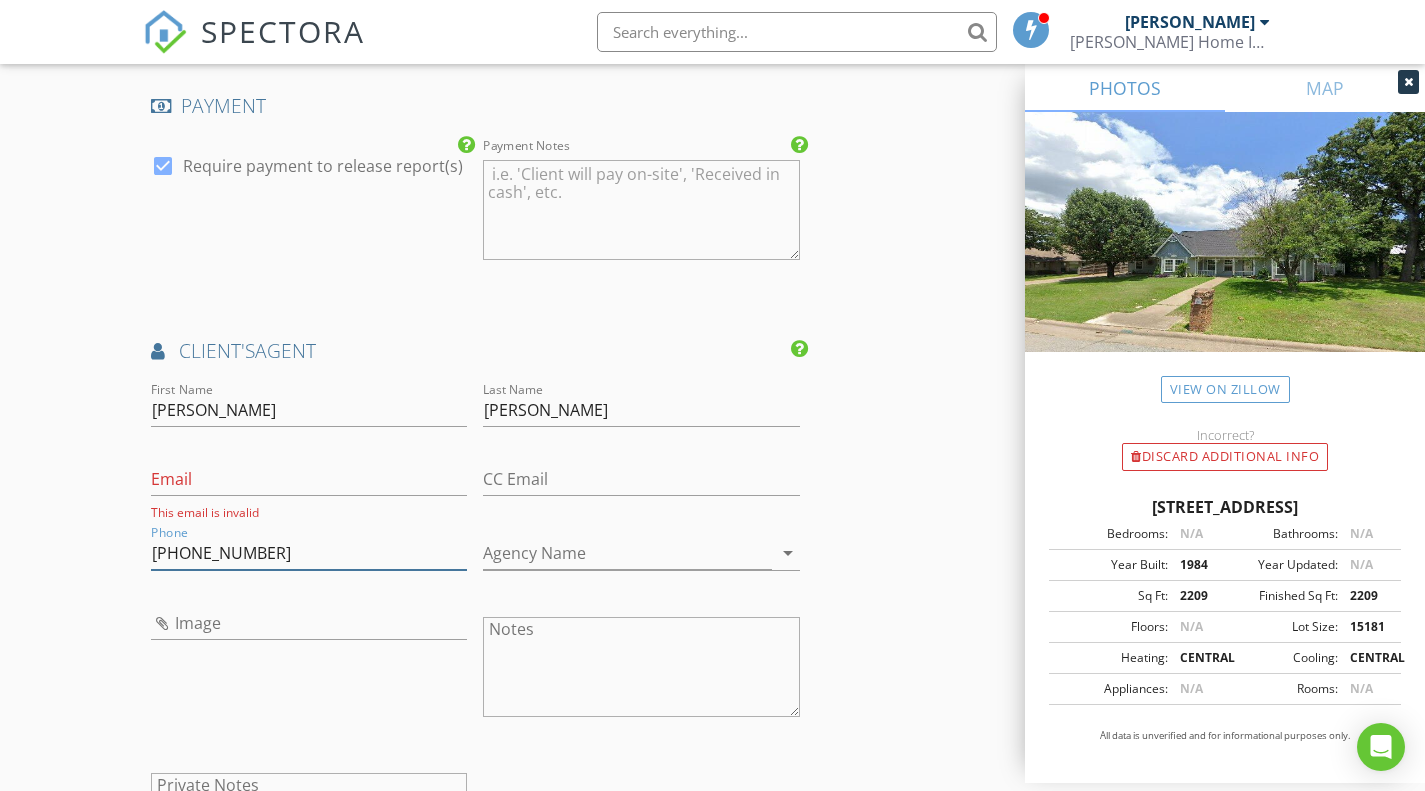 type on "[PHONE_NUMBER]" 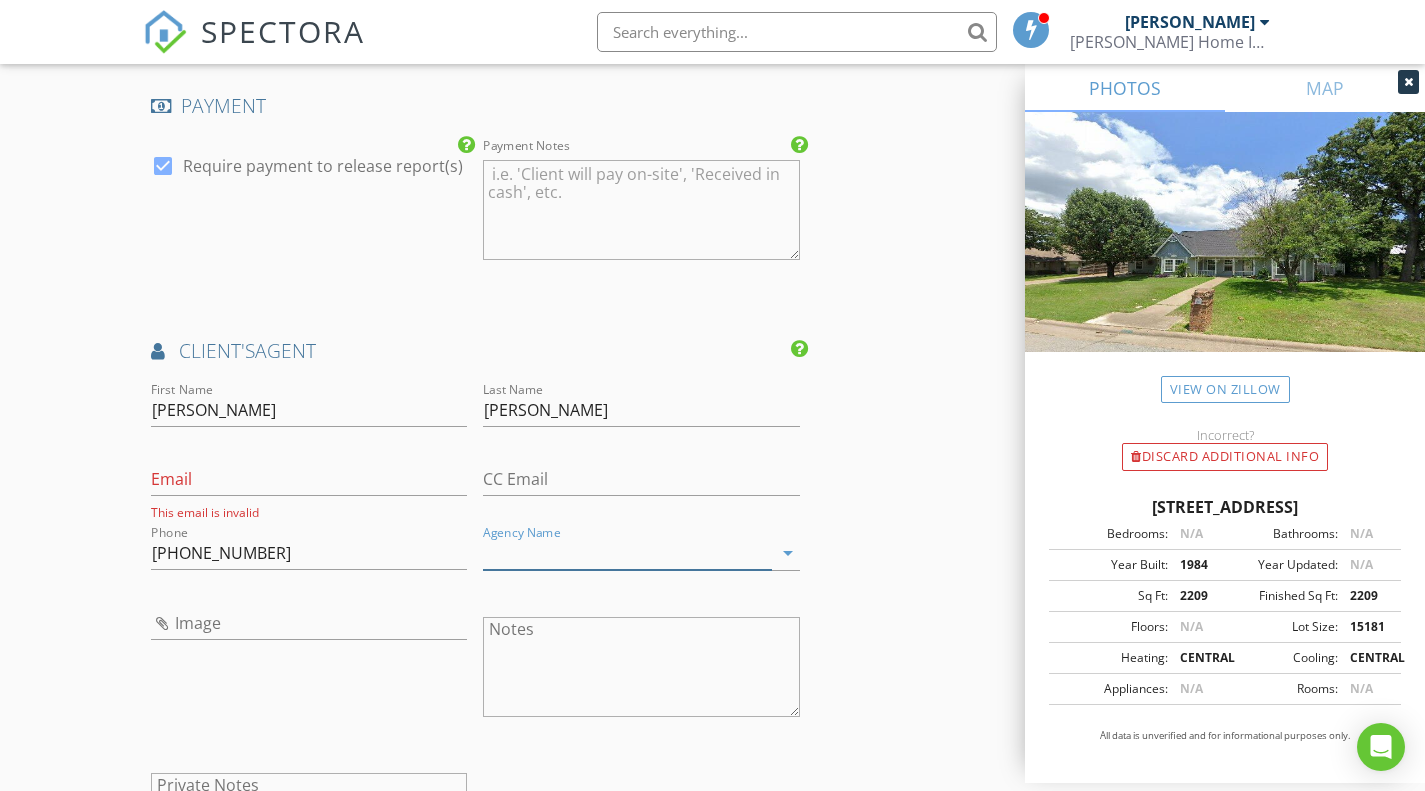 click on "Agency Name" at bounding box center [627, 553] 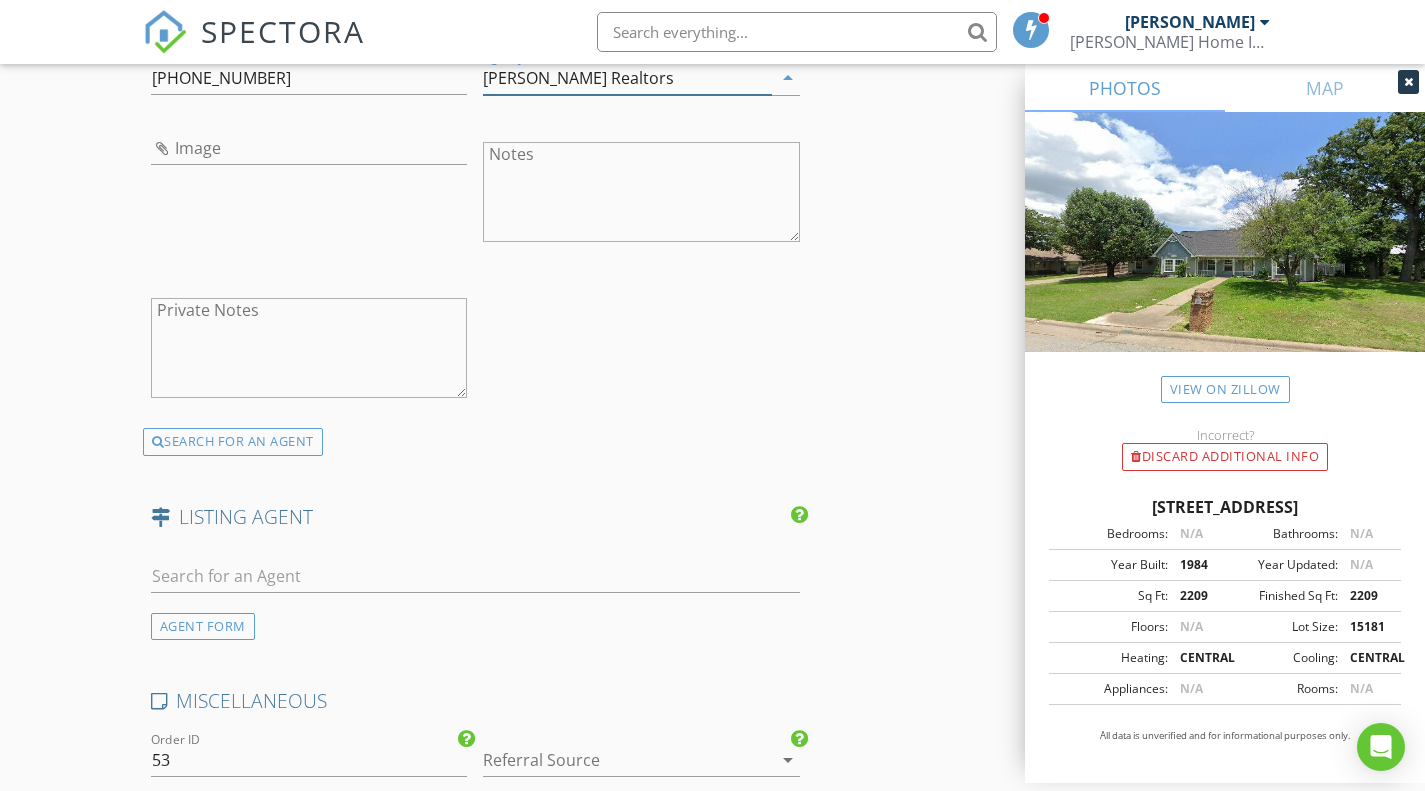 scroll, scrollTop: 3300, scrollLeft: 0, axis: vertical 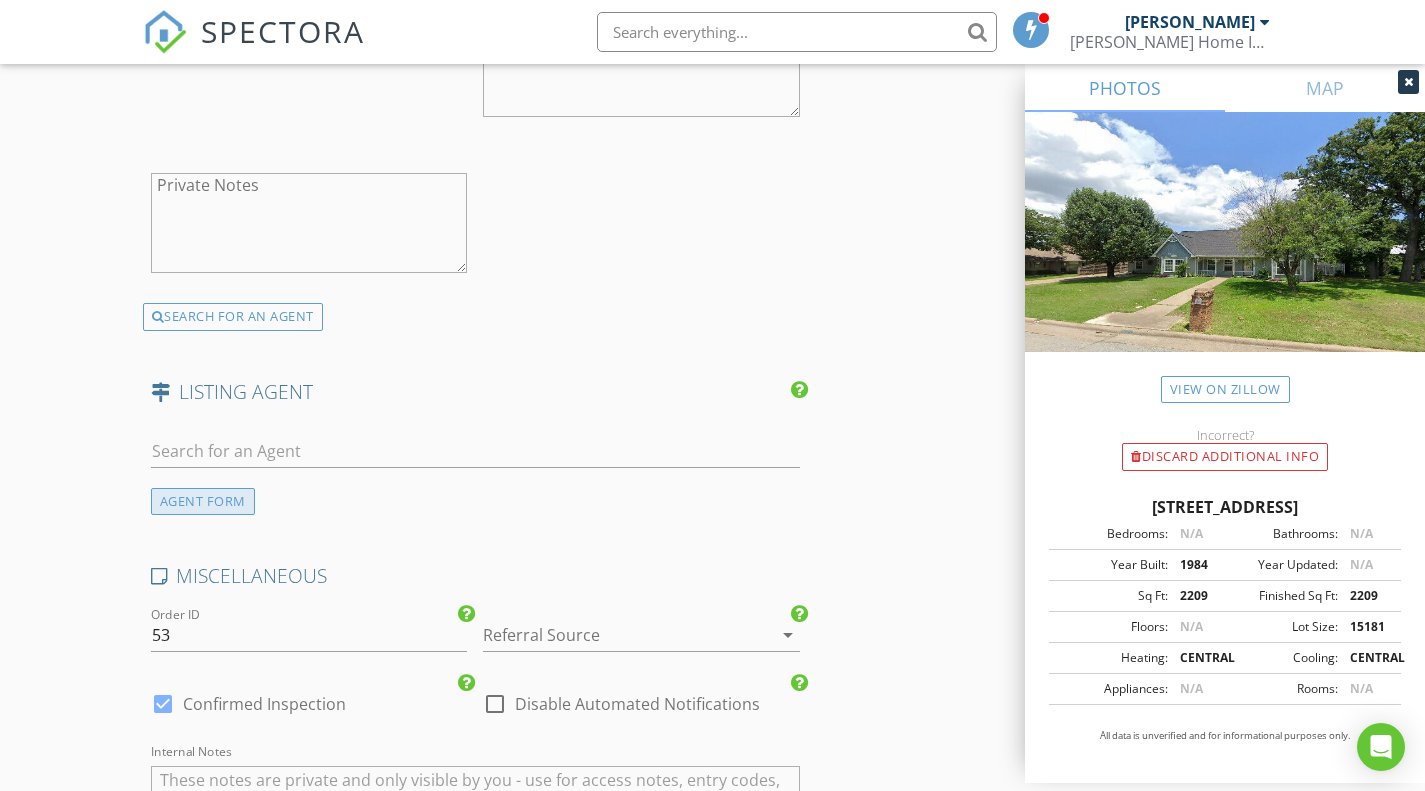 type on "[PERSON_NAME] Realtors" 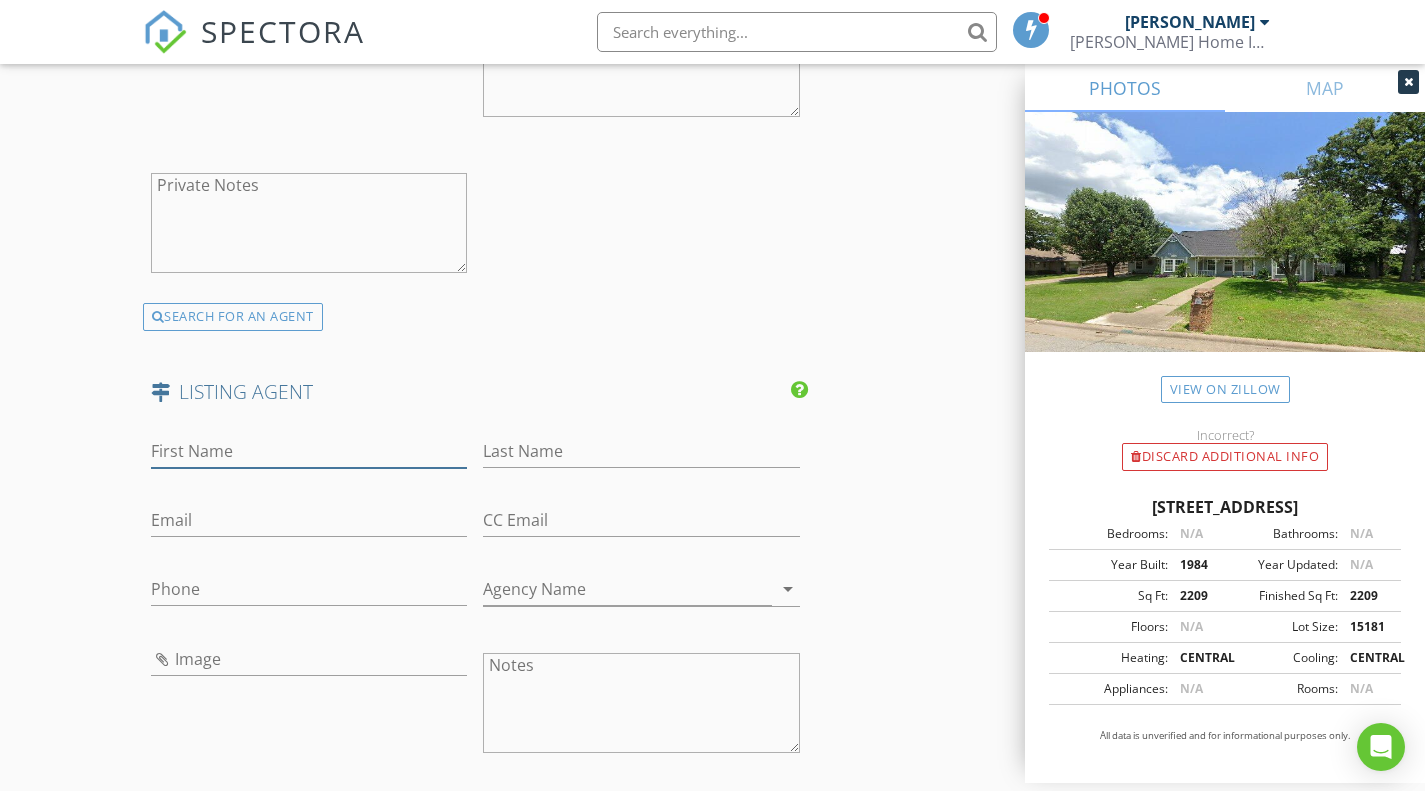 click on "First Name" at bounding box center (309, 451) 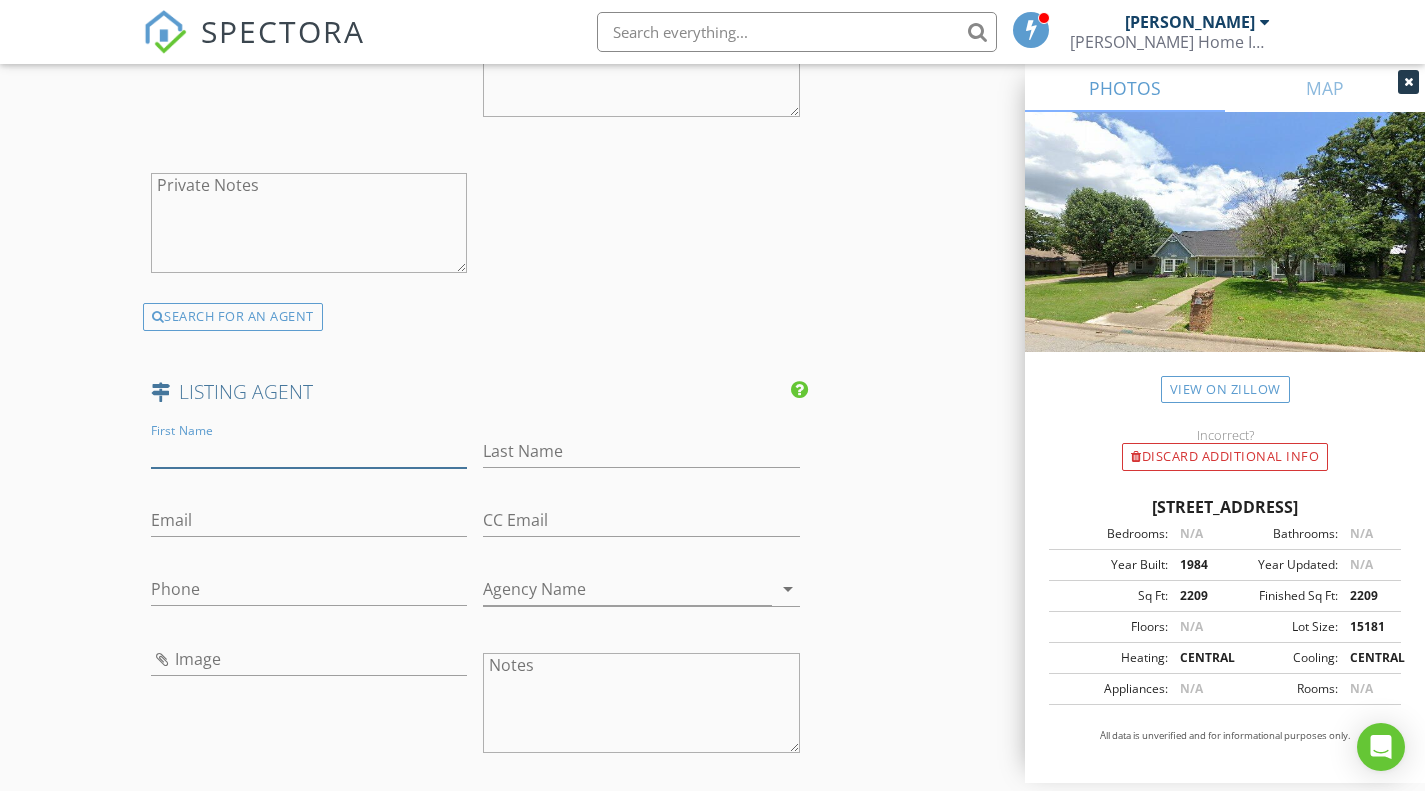 paste on "Aaron Morrow 0575339 214-335-3085,  Coldwell Banker Apex, REALTORS 972-783-1919" 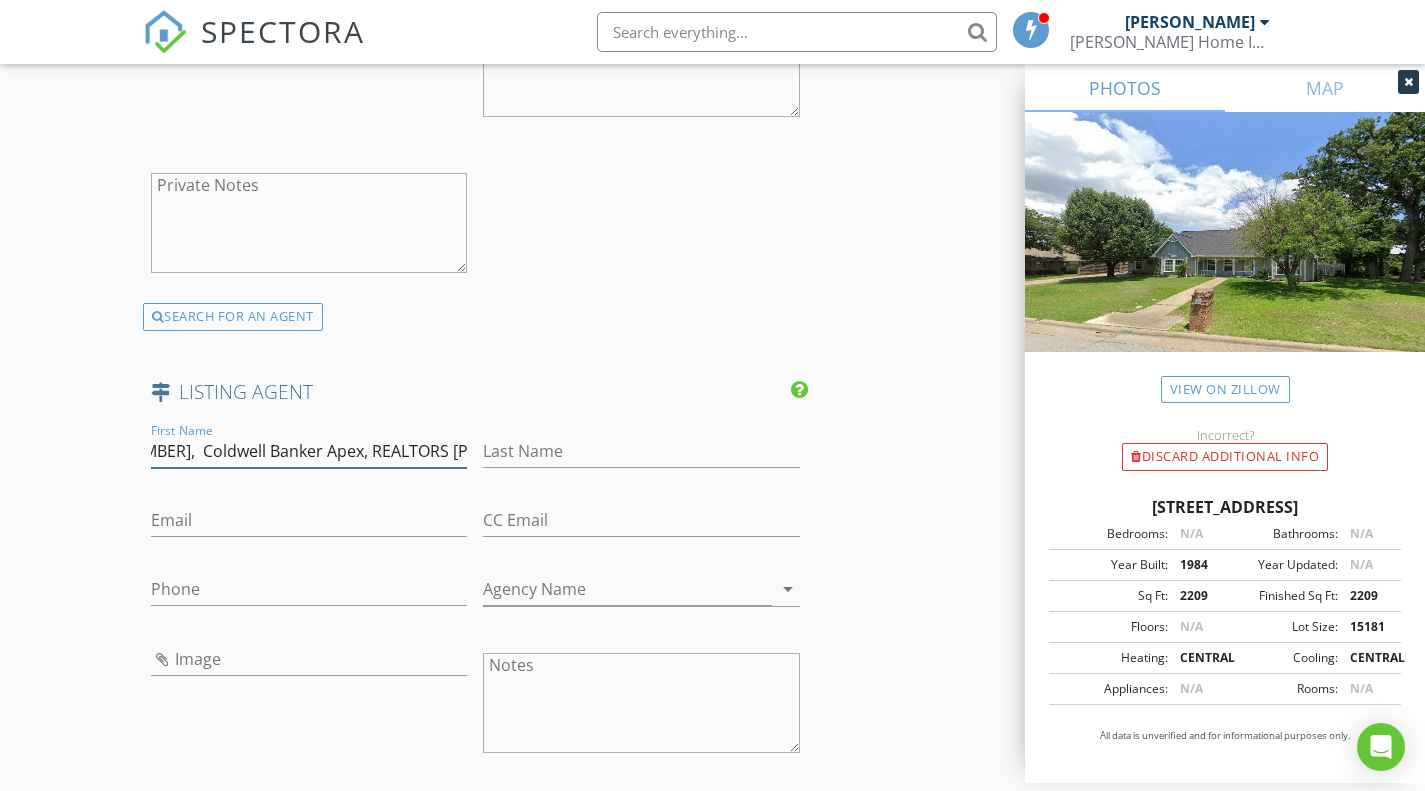 scroll, scrollTop: 0, scrollLeft: 291, axis: horizontal 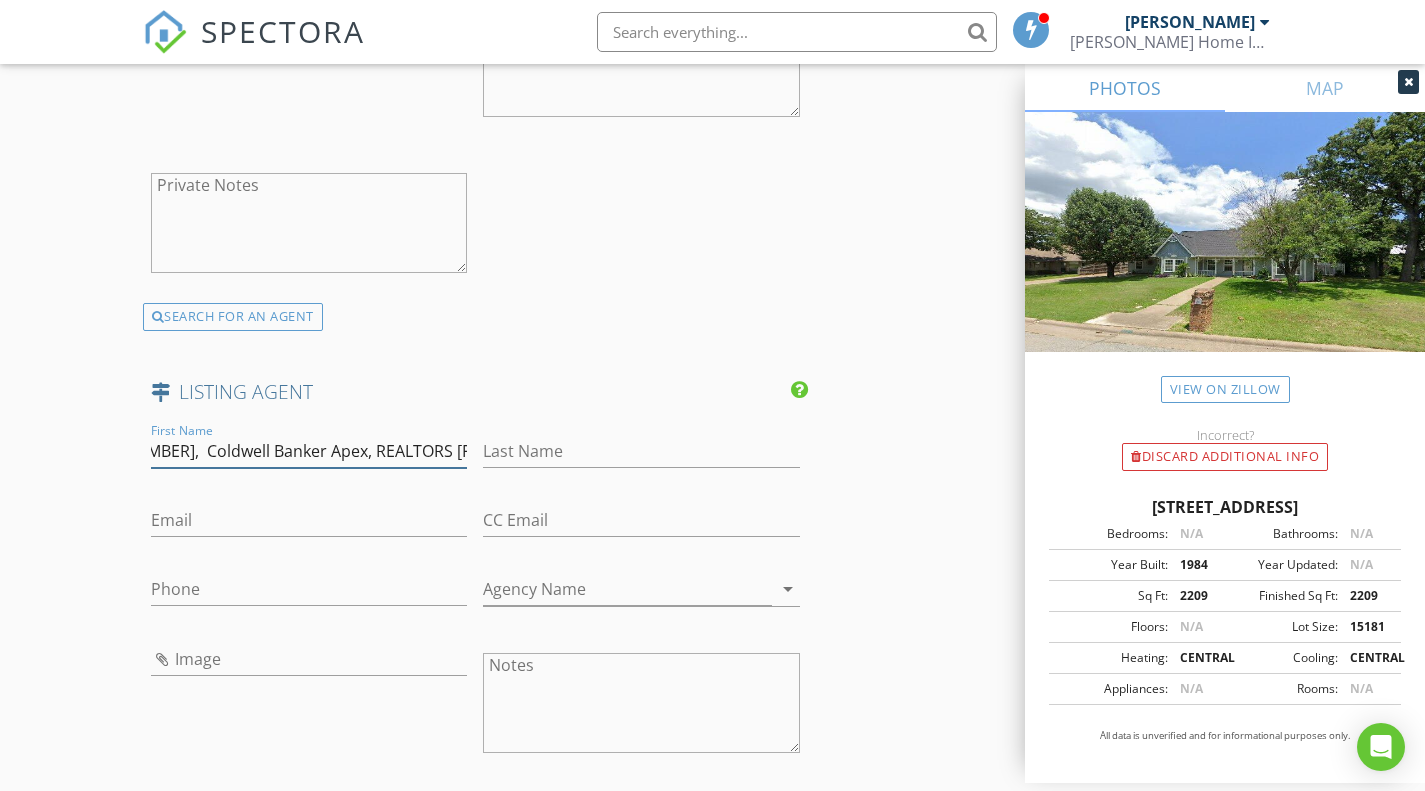 drag, startPoint x: 156, startPoint y: 448, endPoint x: 316, endPoint y: 453, distance: 160.07811 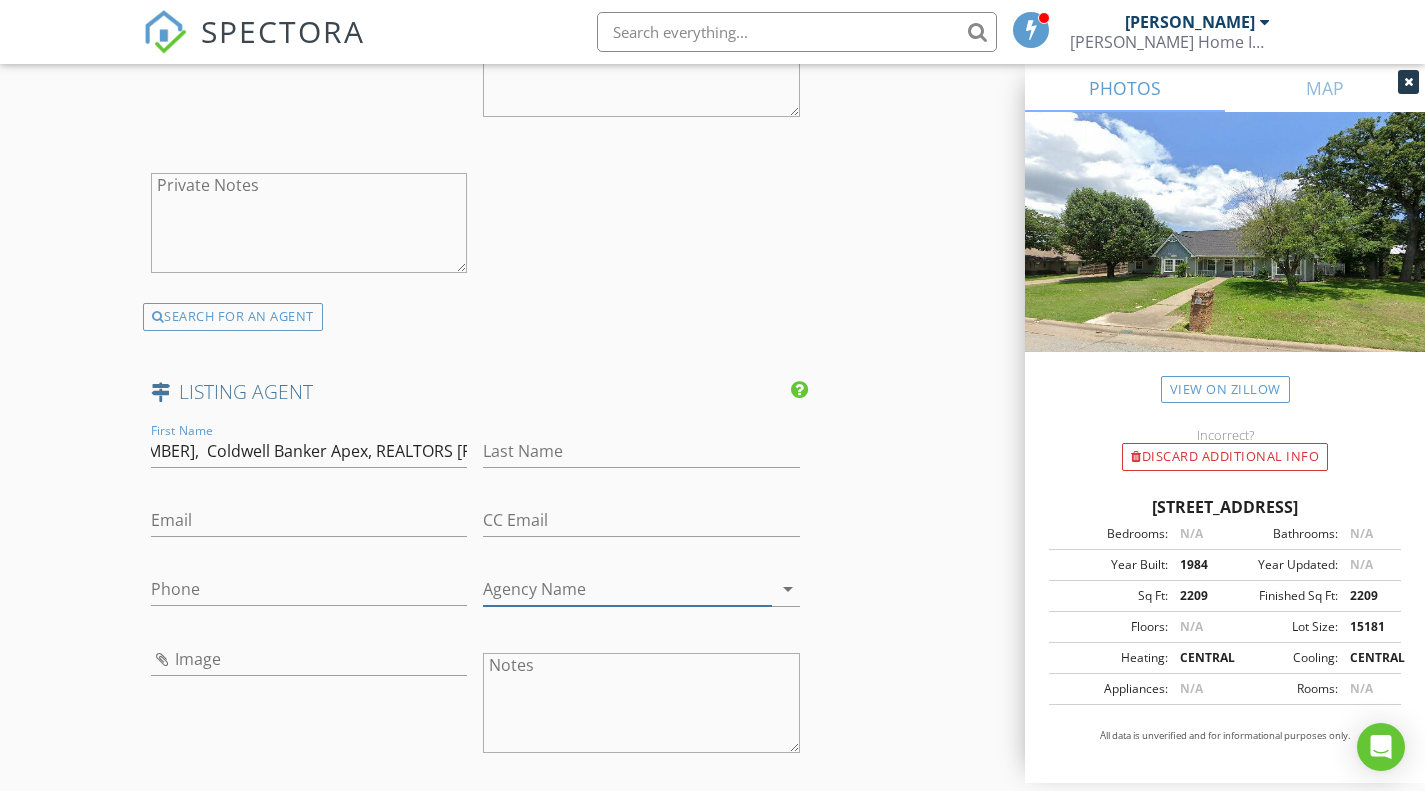 scroll, scrollTop: 0, scrollLeft: 0, axis: both 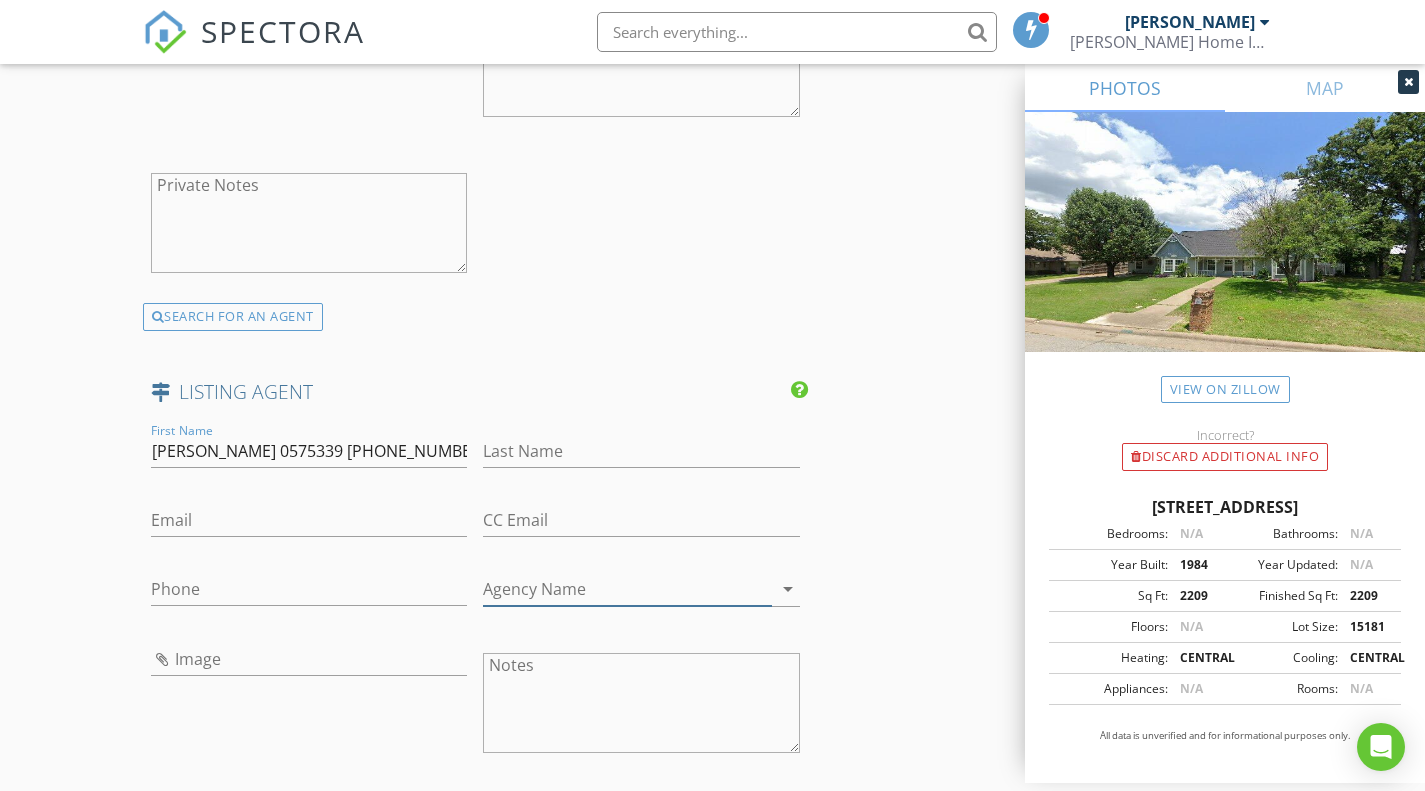 click on "Agency Name" at bounding box center [627, 589] 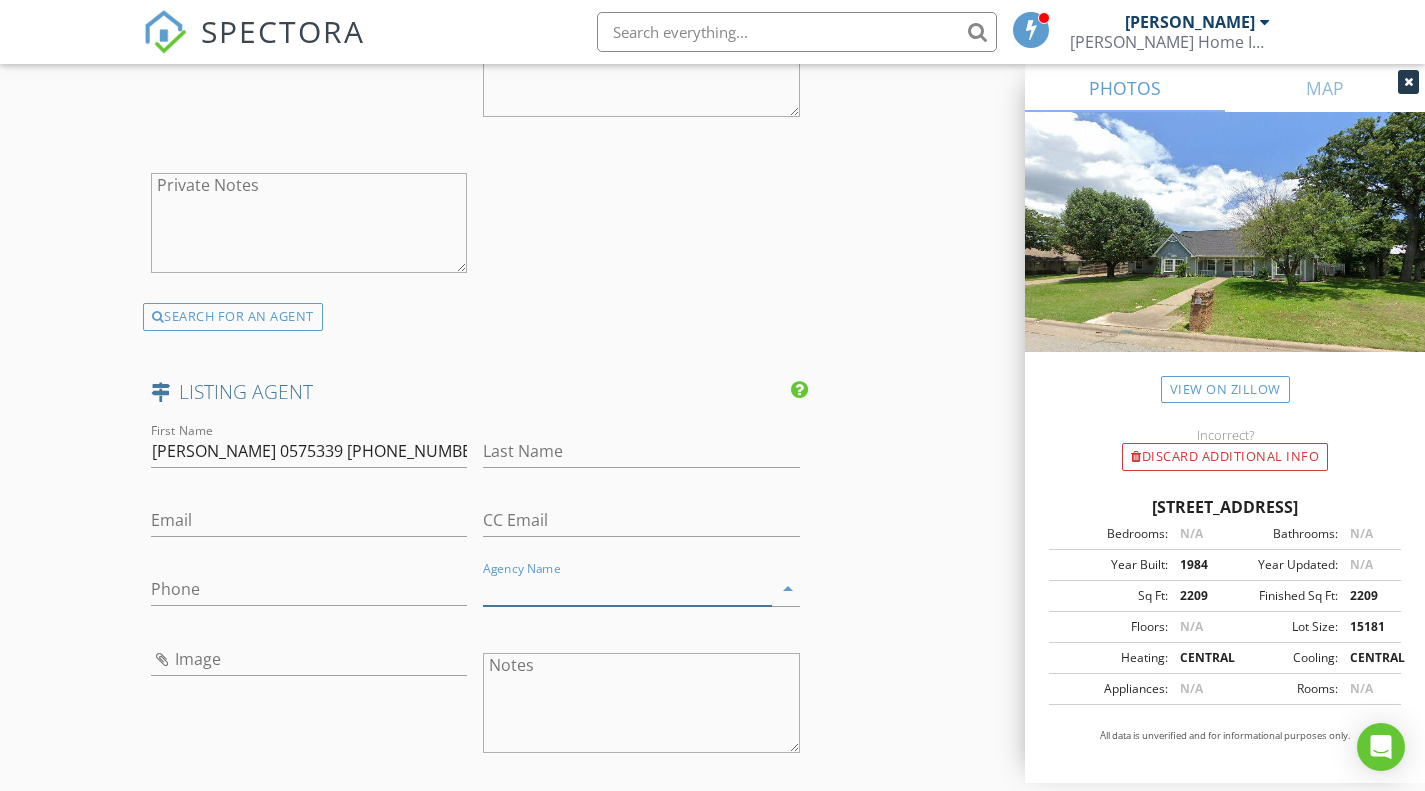 paste on "Coldwell Banker Apex" 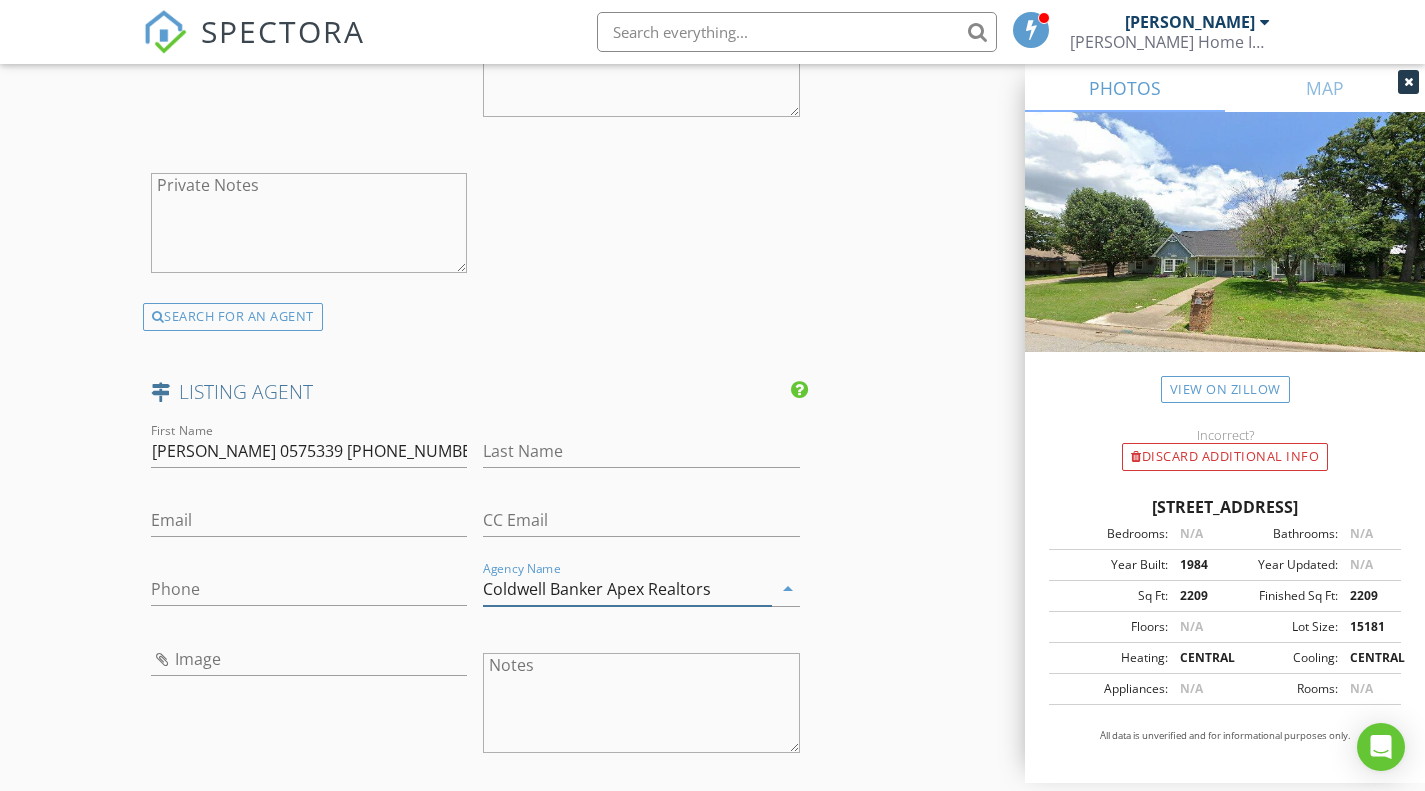 type on "Coldwell Banker Apex Realtors" 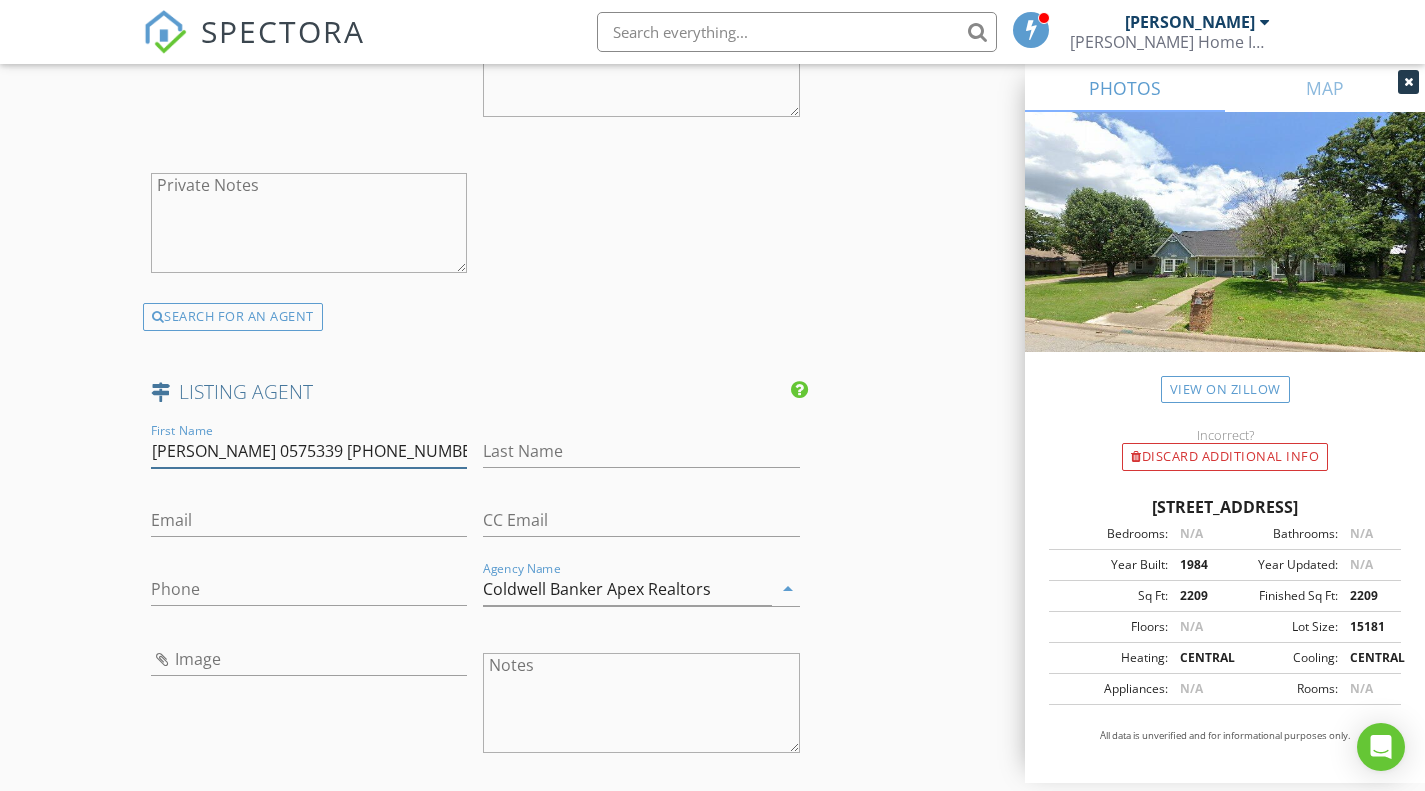 click on "Aaron Morrow 0575339 214-335-3085,  Coldwell Banker Apex, REALTORS 972-783-1919" at bounding box center (309, 451) 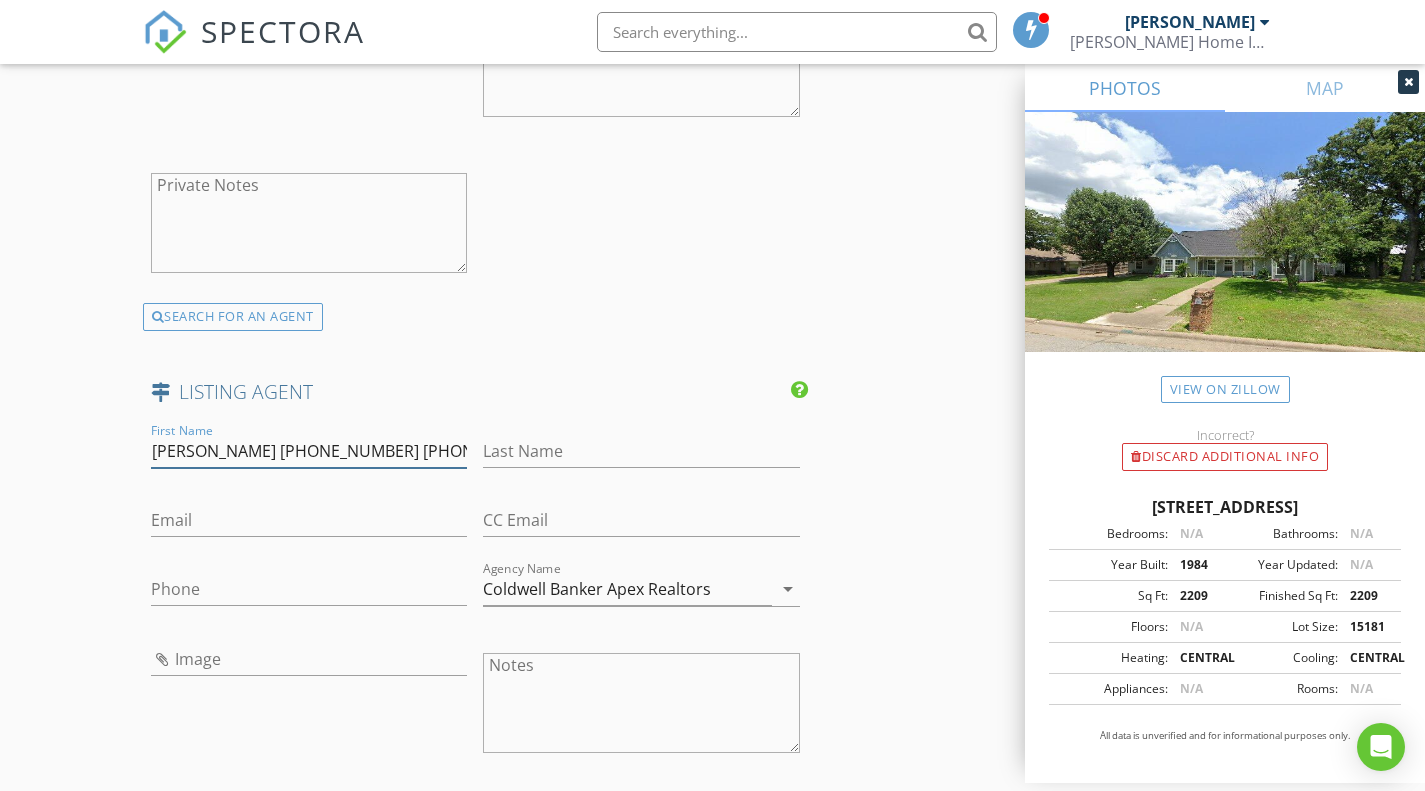 scroll, scrollTop: 0, scrollLeft: 4, axis: horizontal 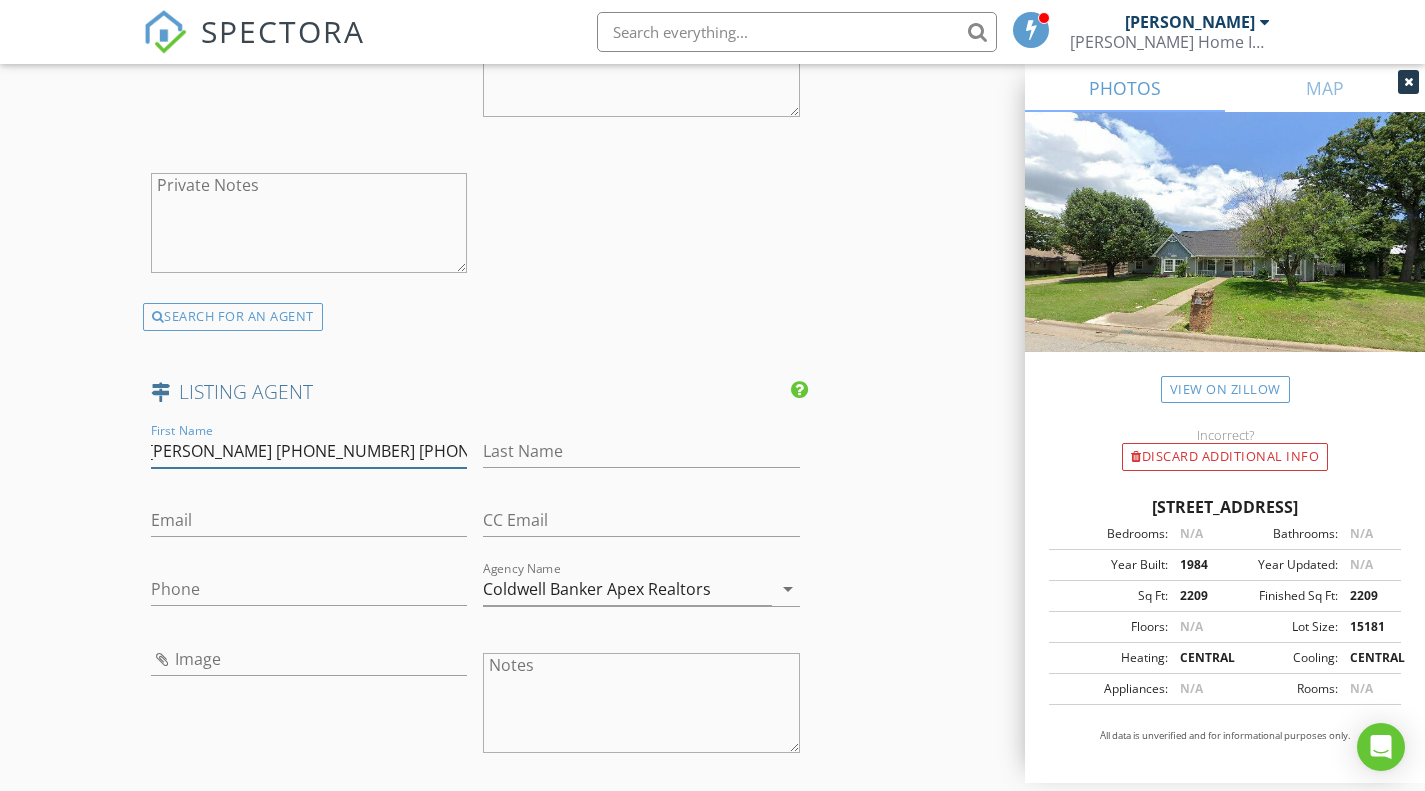 drag, startPoint x: 368, startPoint y: 450, endPoint x: 570, endPoint y: 458, distance: 202.15836 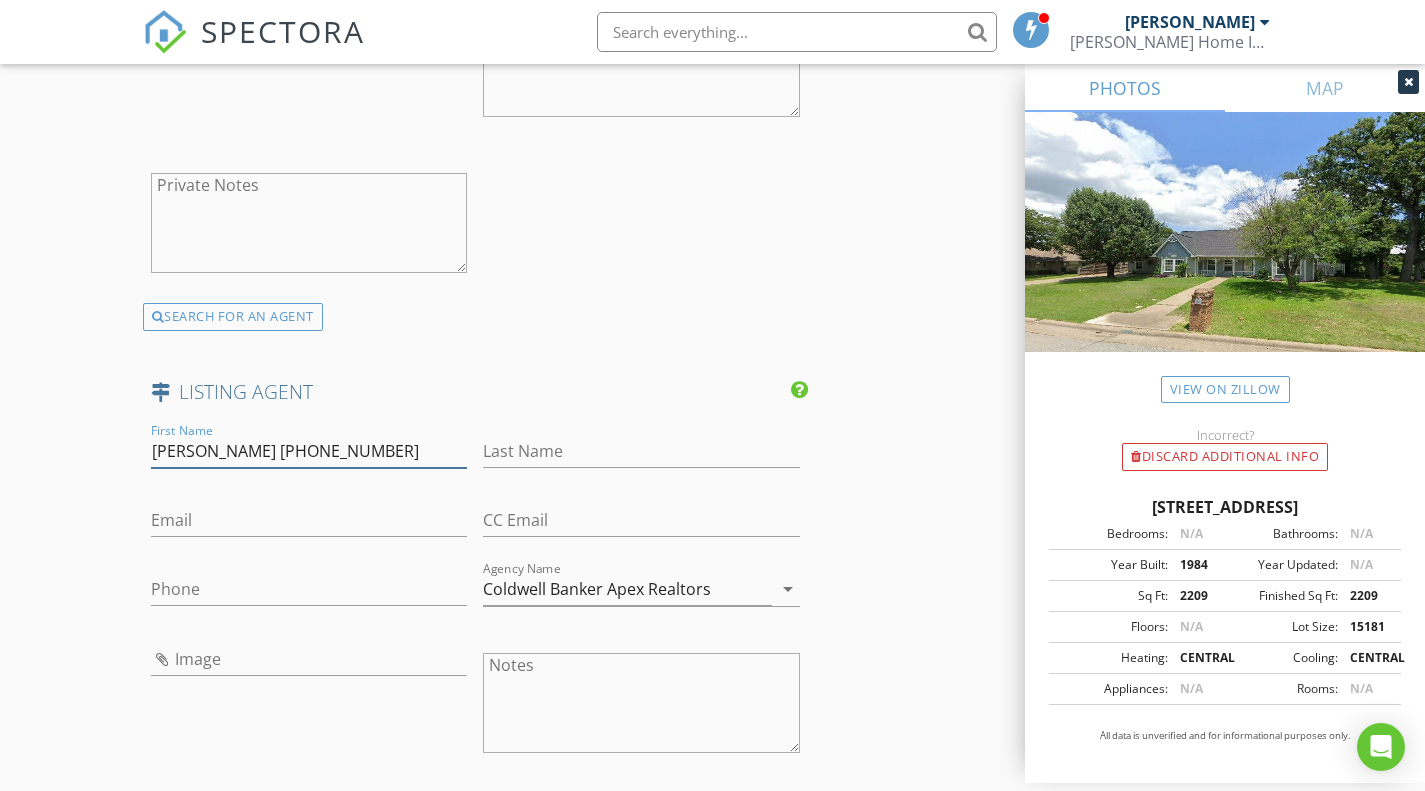 scroll, scrollTop: 0, scrollLeft: 0, axis: both 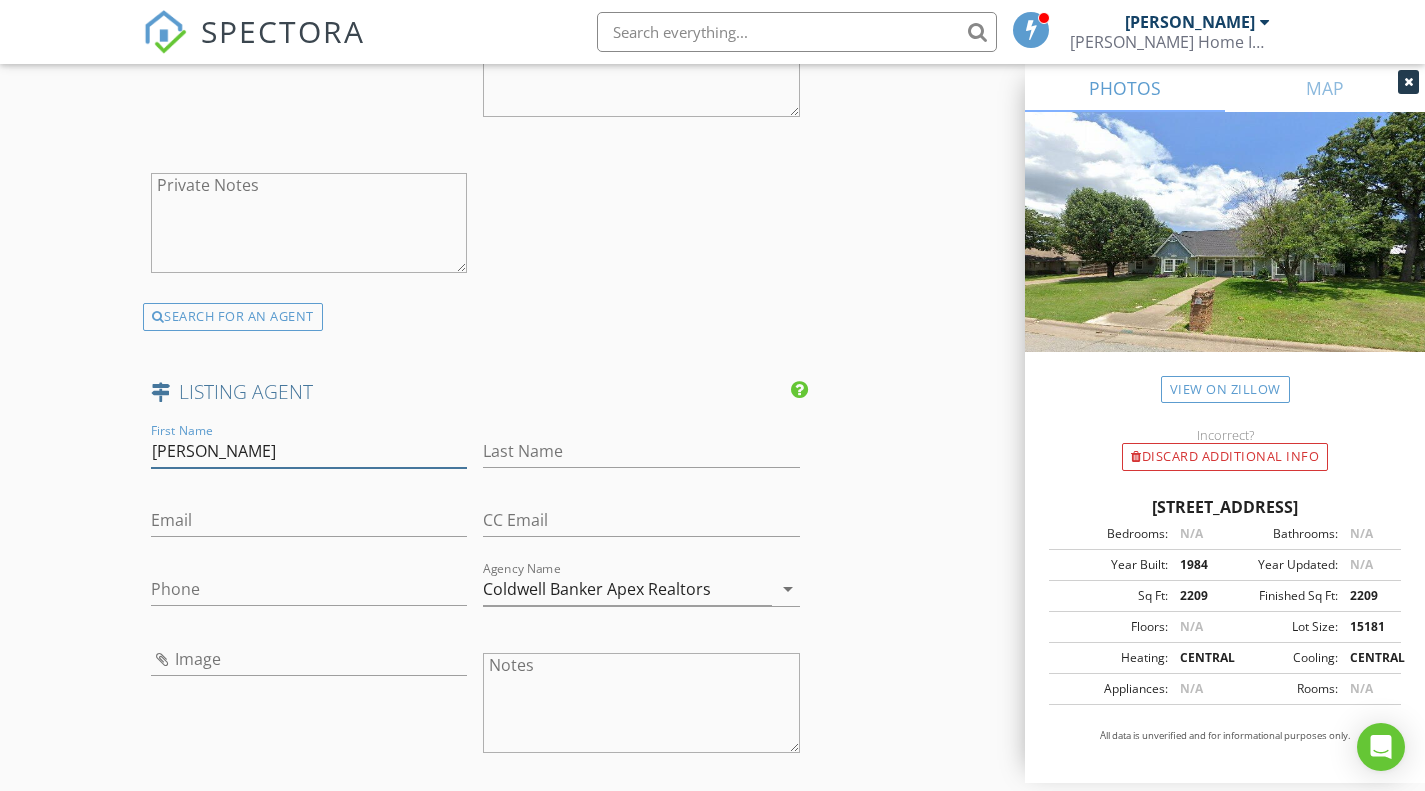 type on "[PERSON_NAME]" 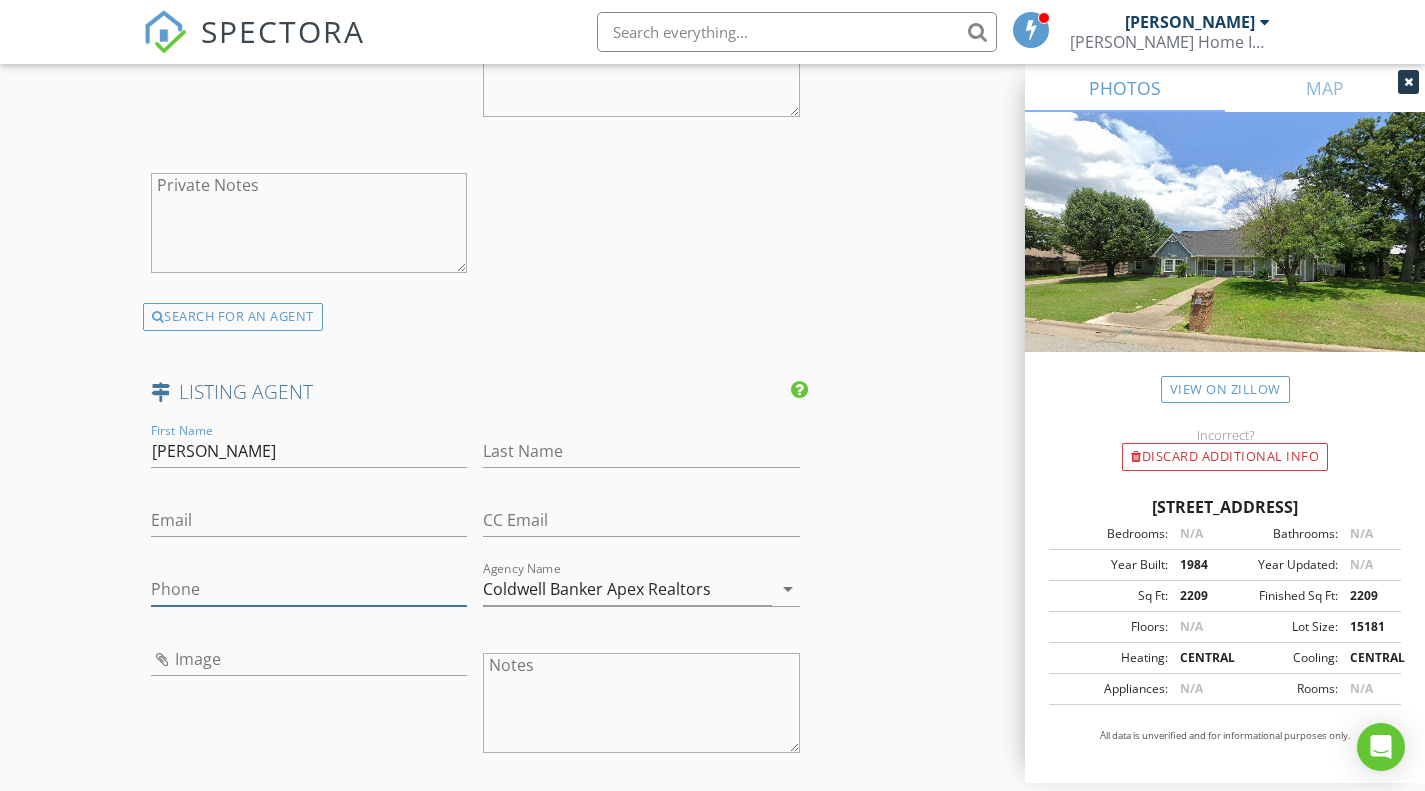 click on "Phone" at bounding box center [309, 589] 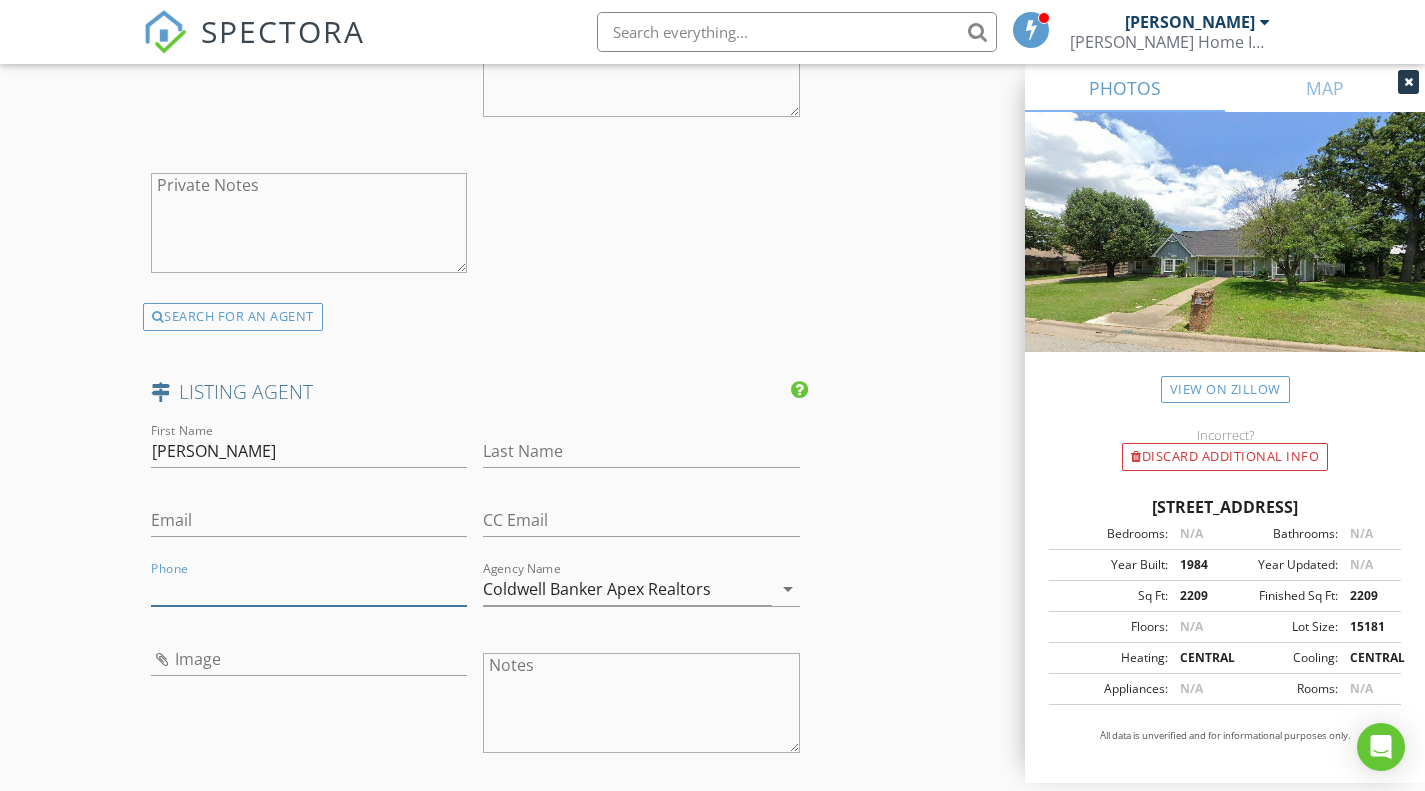 paste on "[PHONE_NUMBER]" 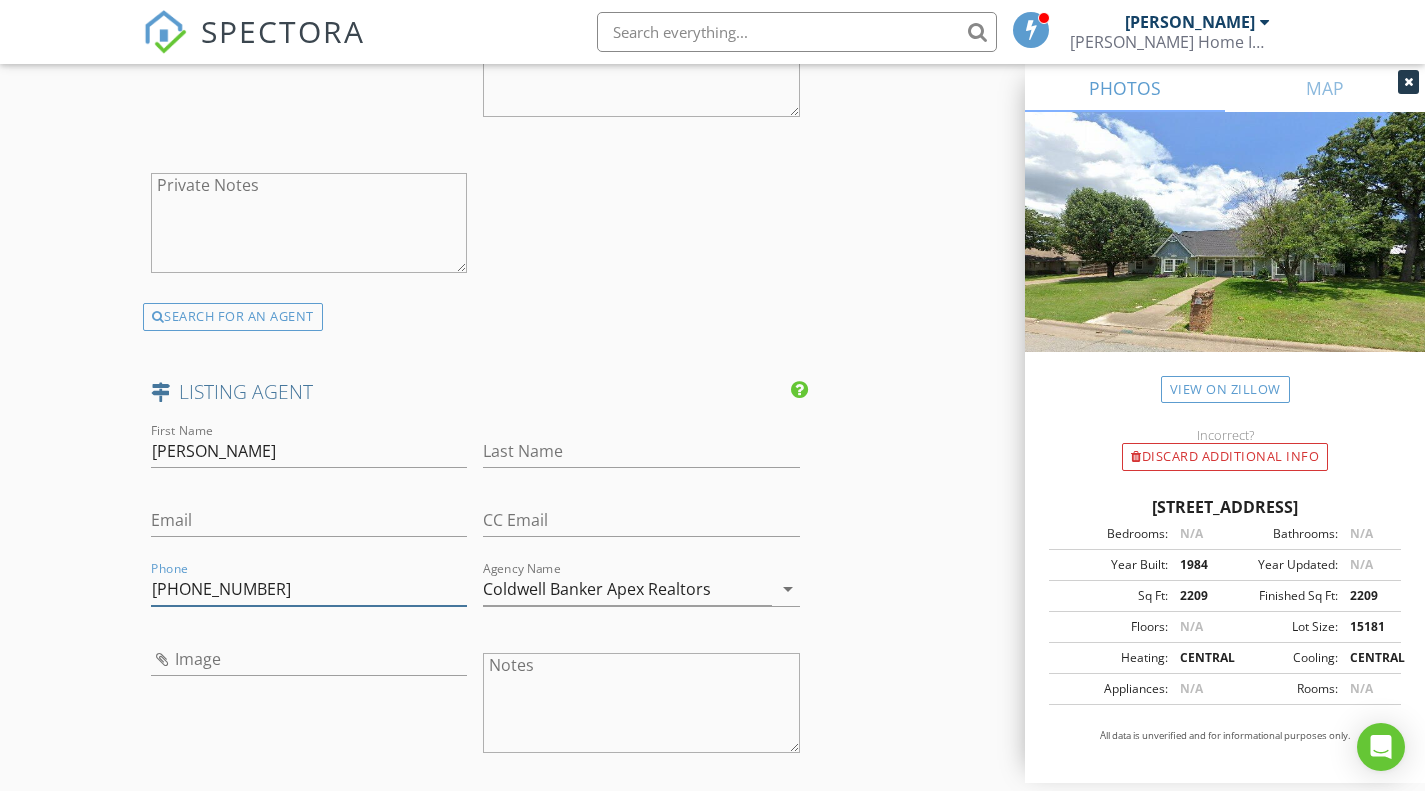 type on "[PHONE_NUMBER]" 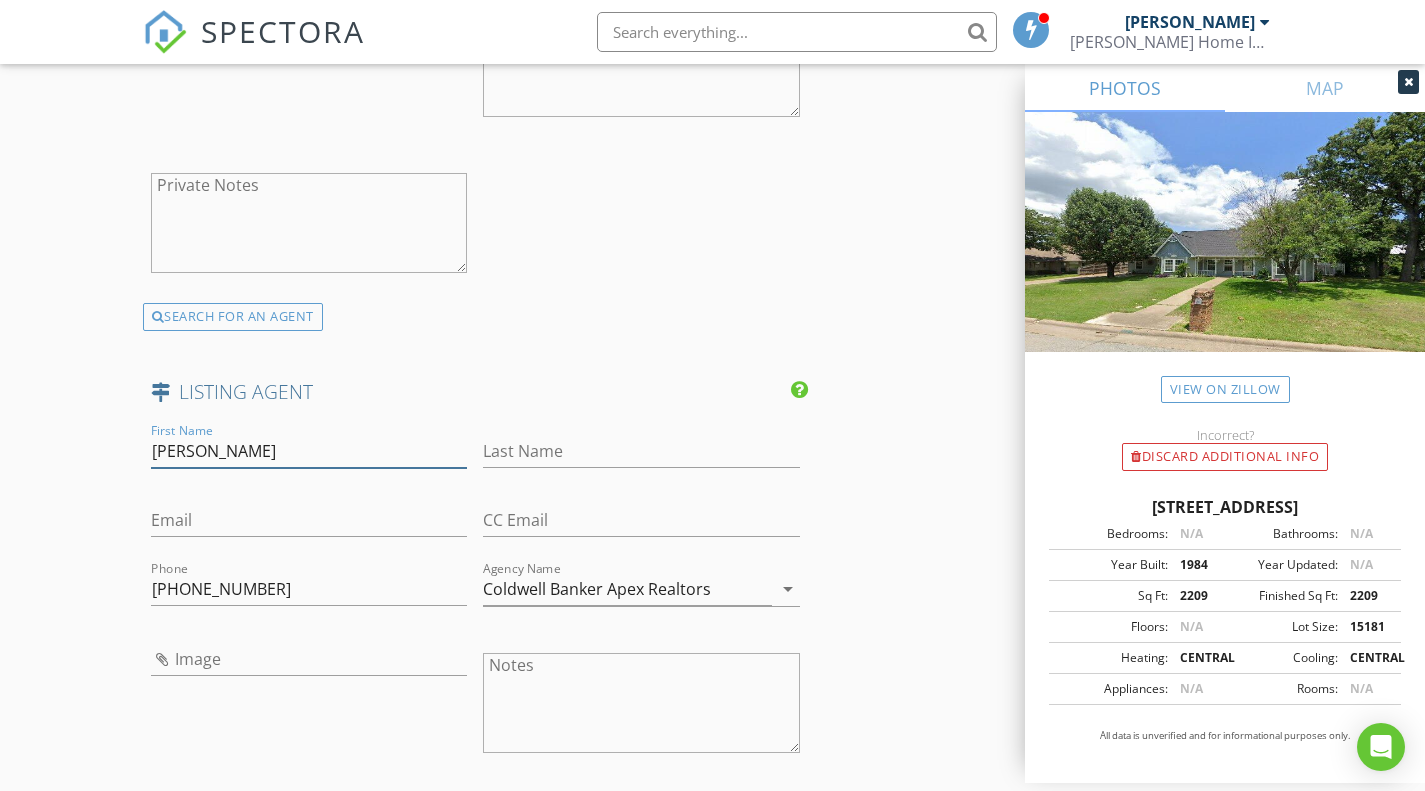 drag, startPoint x: 200, startPoint y: 448, endPoint x: 349, endPoint y: 455, distance: 149.16434 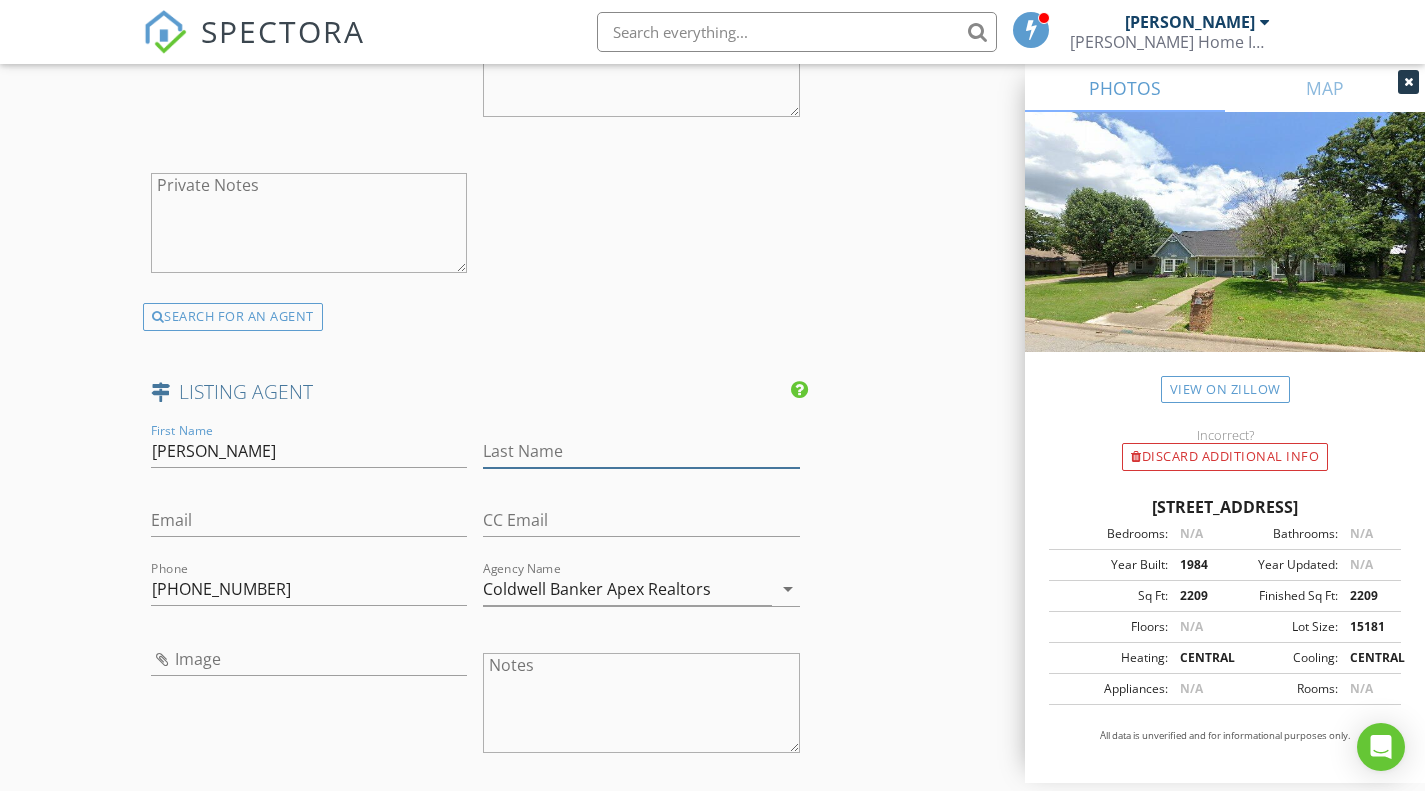 click on "Last Name" at bounding box center [641, 451] 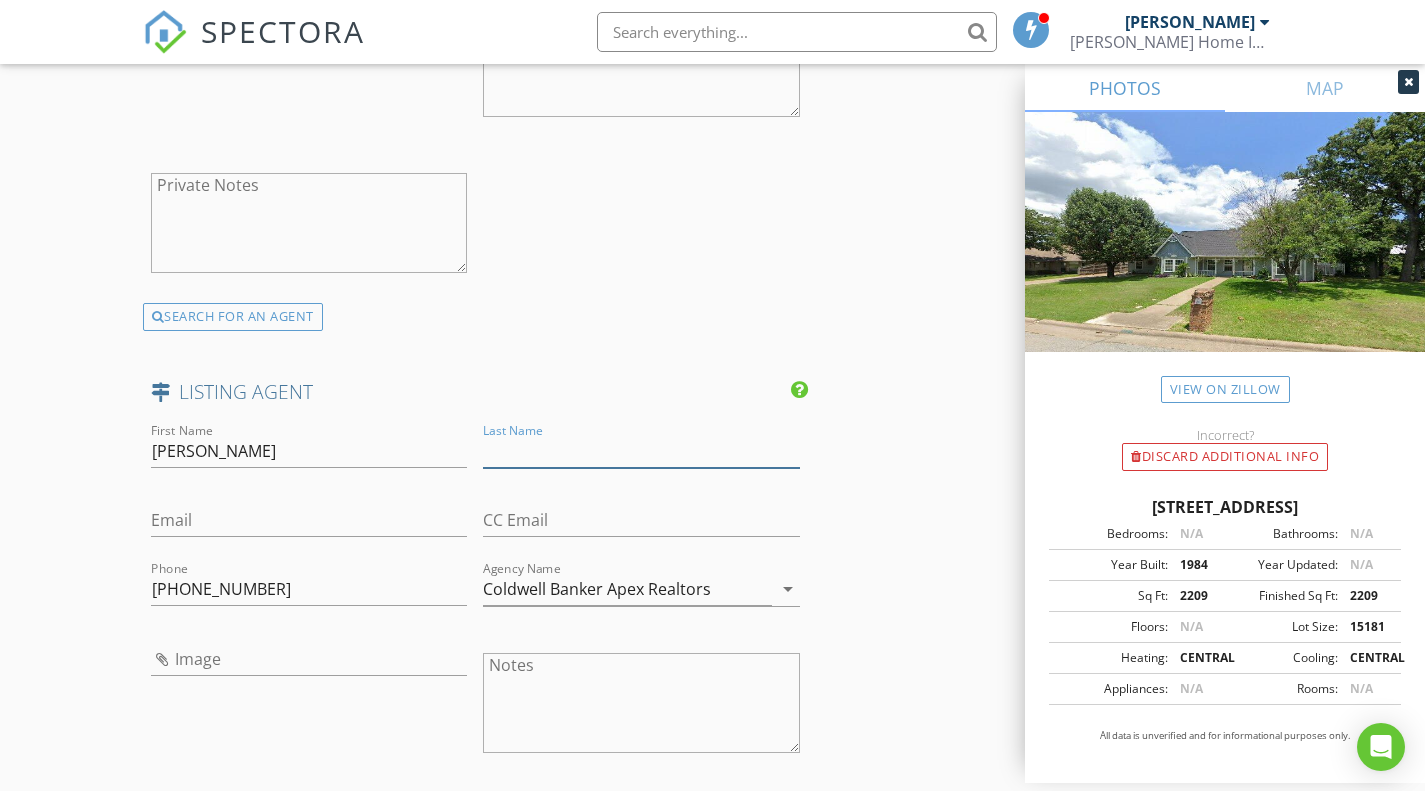 paste on "Morrow" 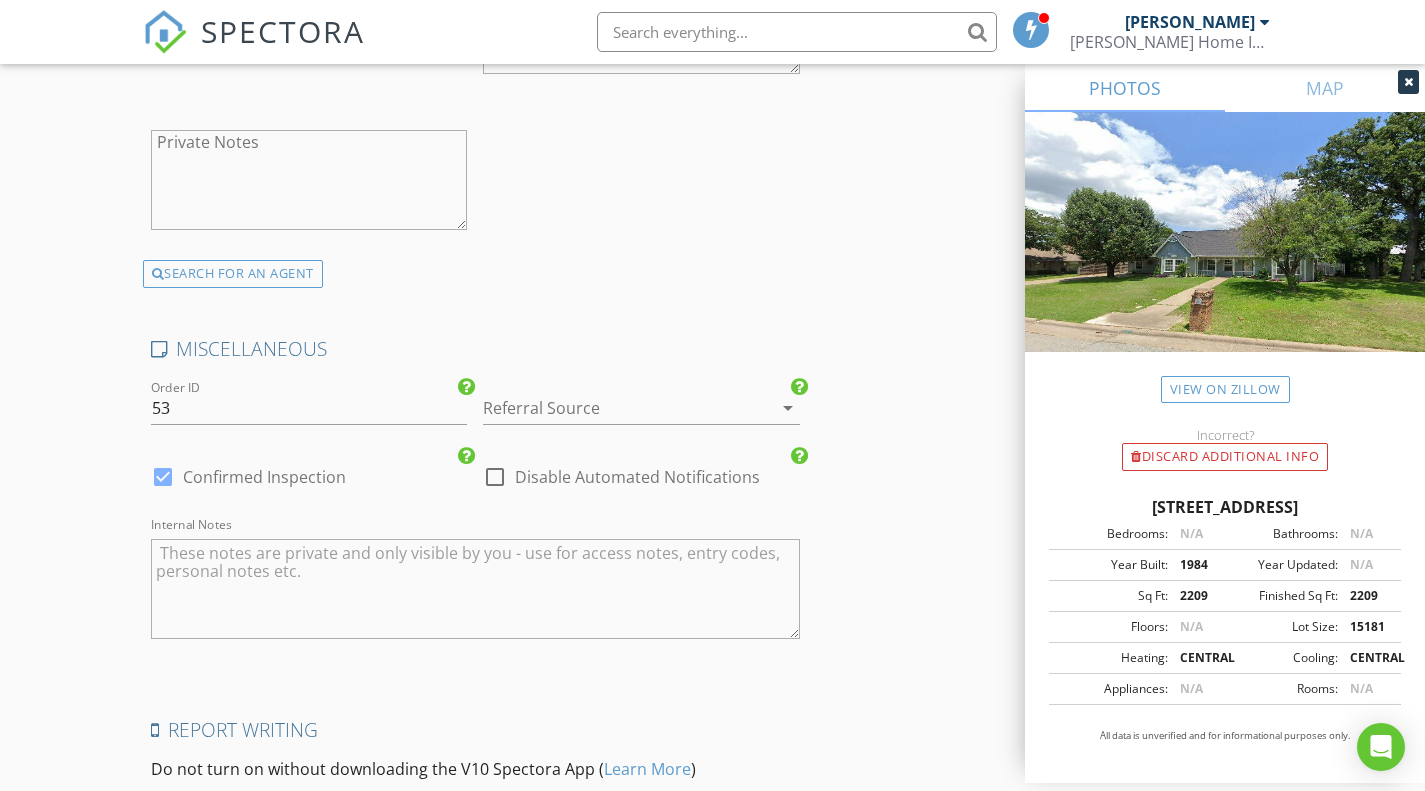 scroll, scrollTop: 4000, scrollLeft: 0, axis: vertical 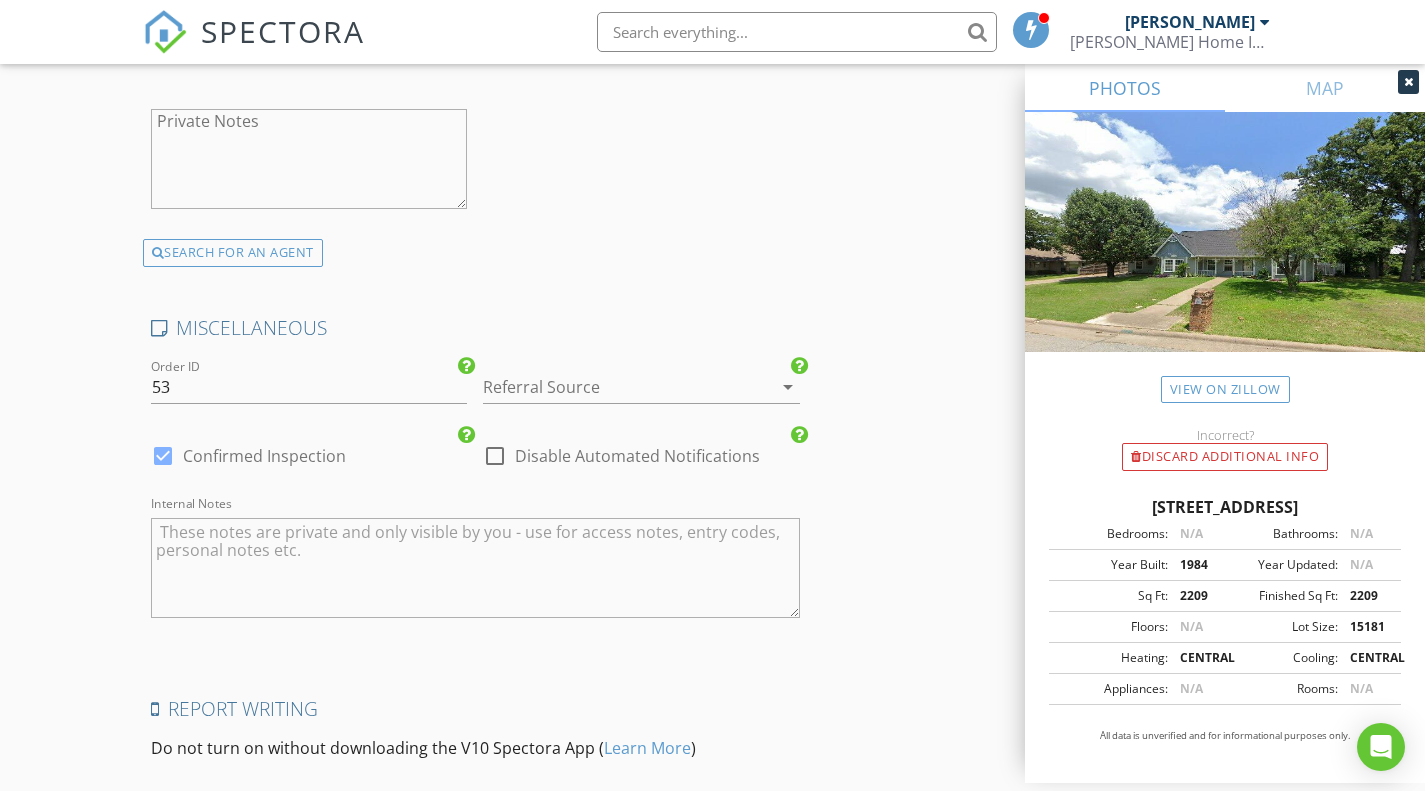 type on "Morrow" 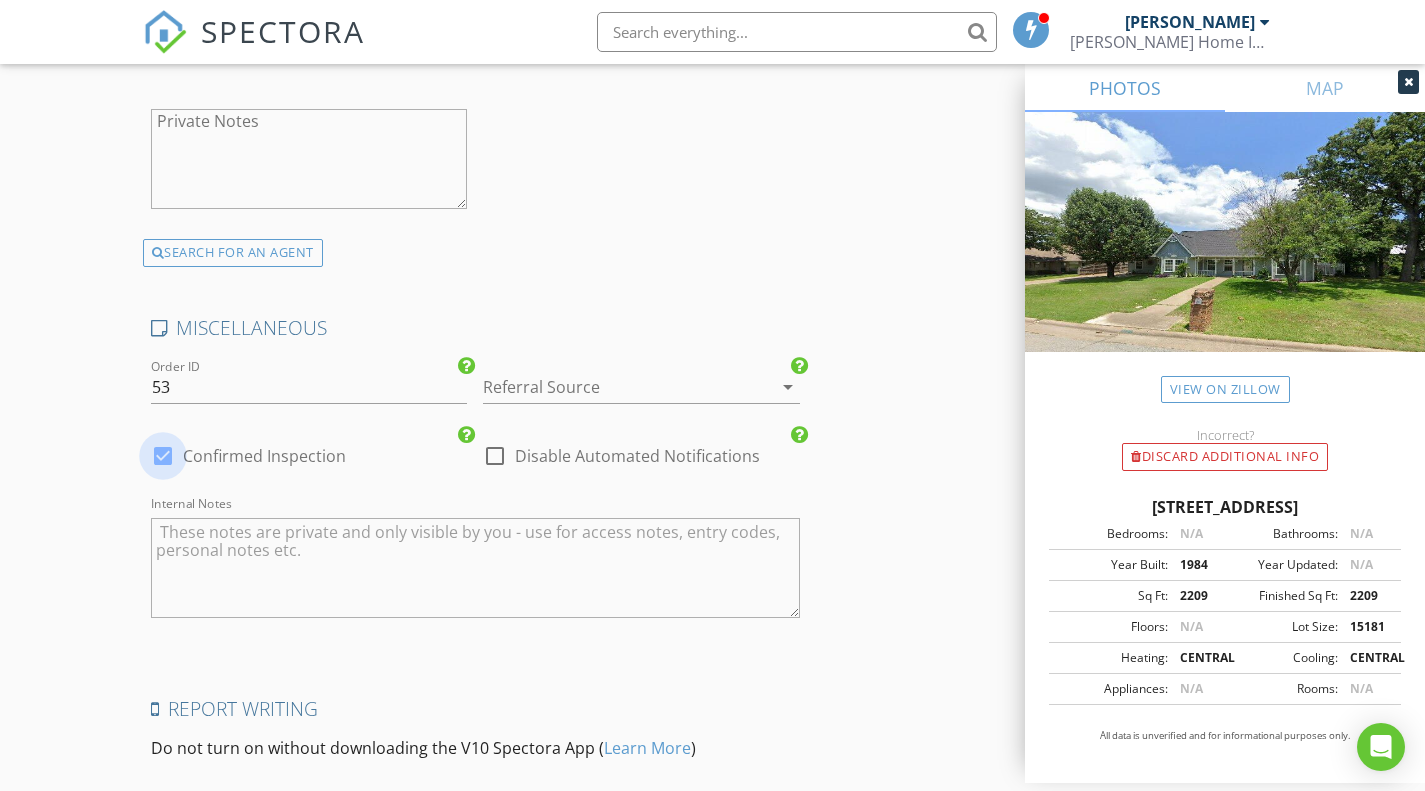 click at bounding box center (163, 456) 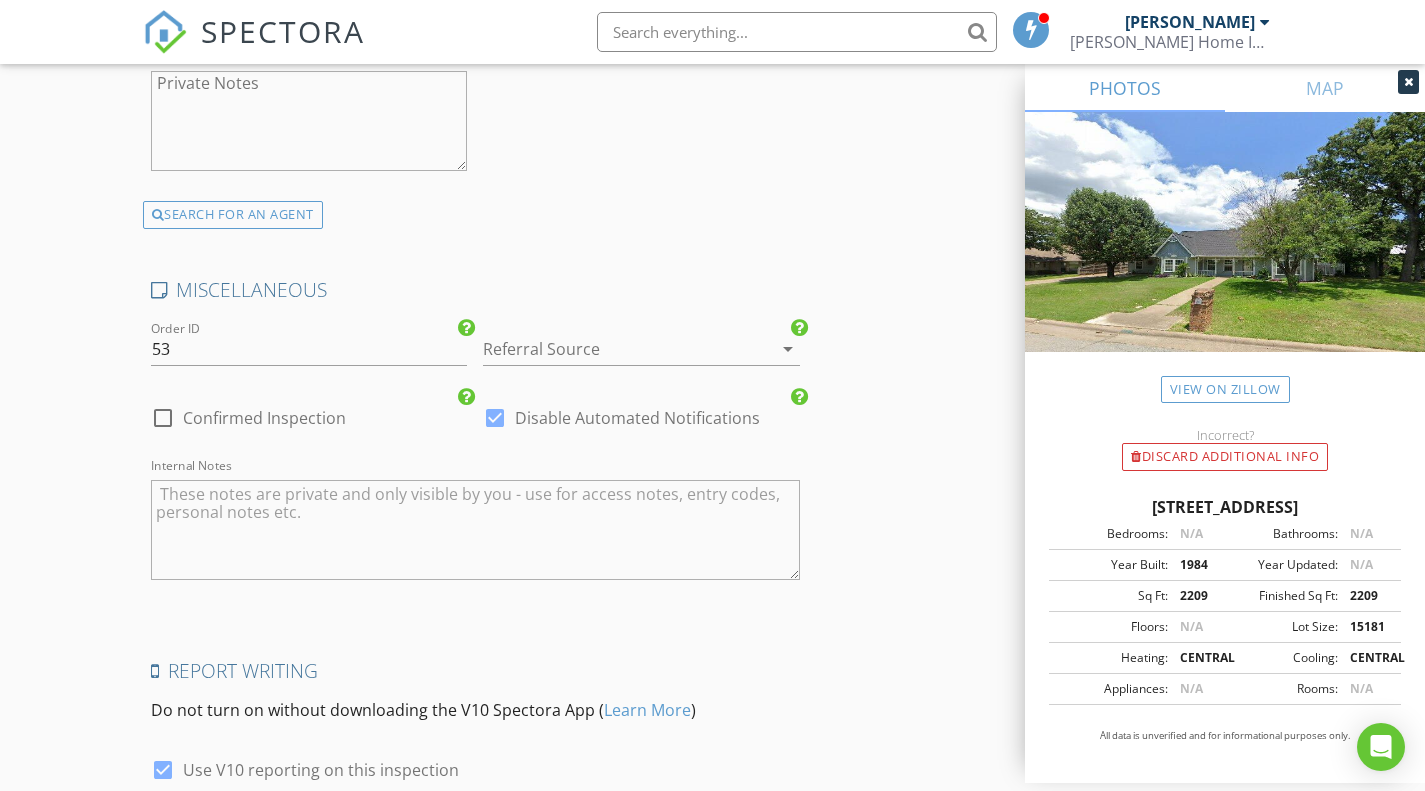 scroll, scrollTop: 4216, scrollLeft: 0, axis: vertical 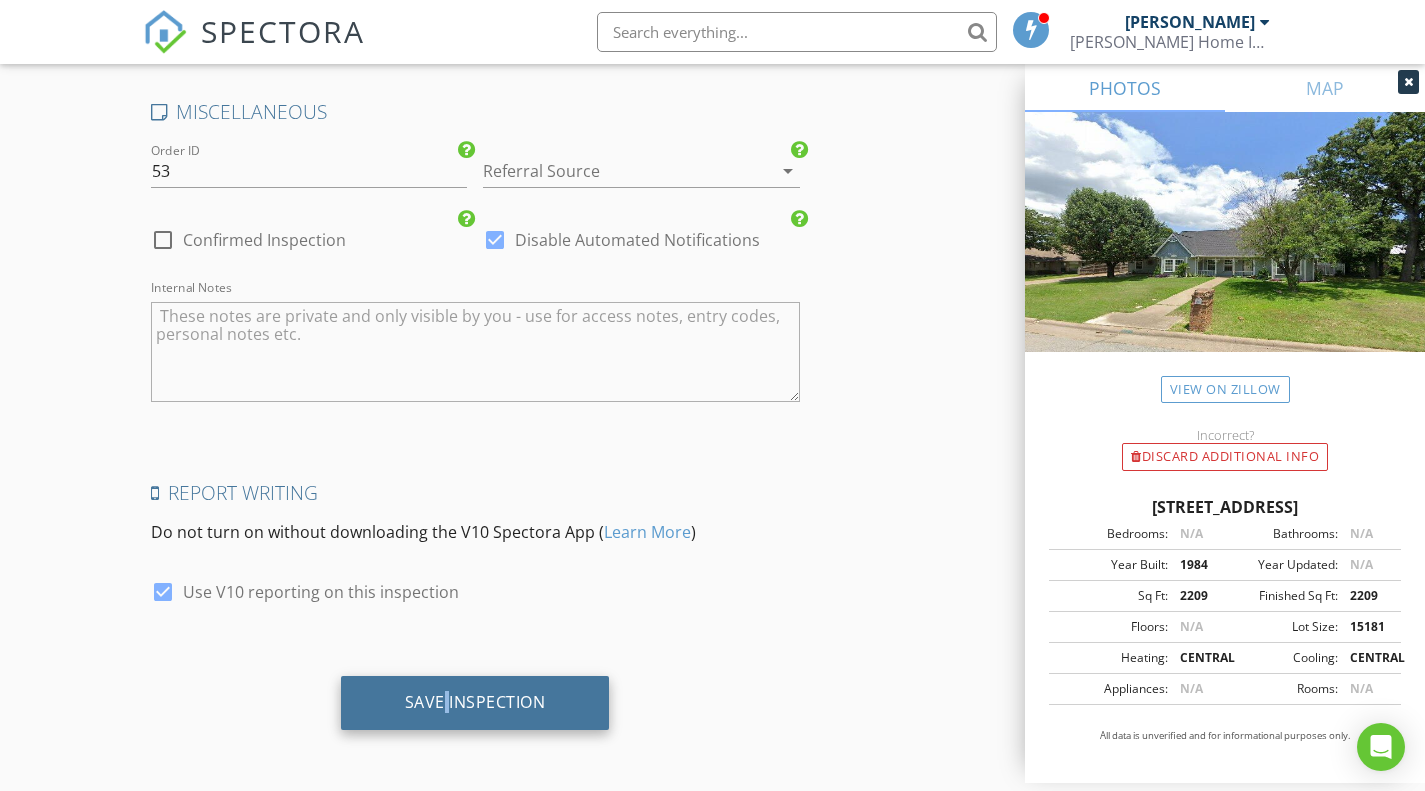 click on "Save Inspection" at bounding box center [475, 702] 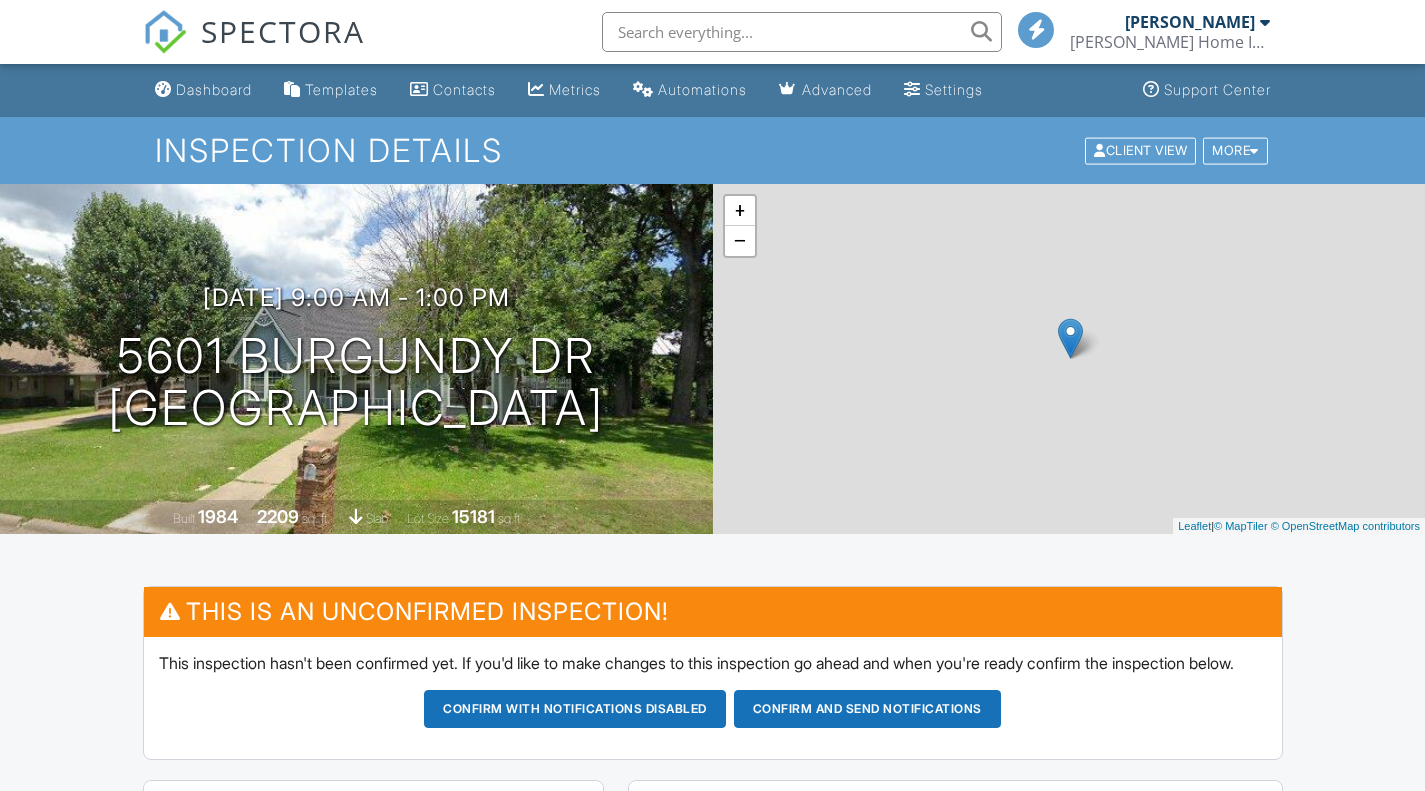 scroll, scrollTop: 0, scrollLeft: 0, axis: both 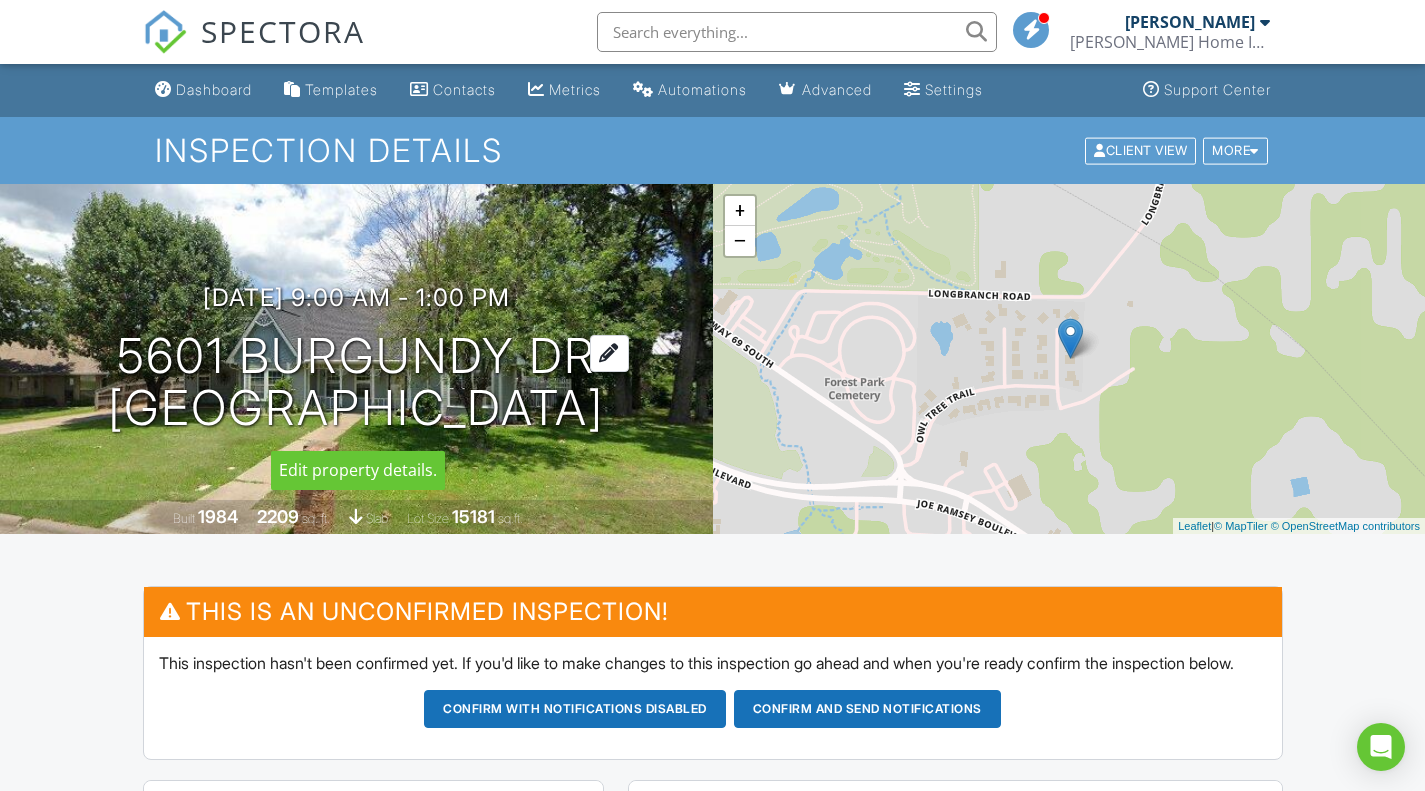 click on "5601 Burgundy Dr
[GEOGRAPHIC_DATA]" at bounding box center [356, 383] 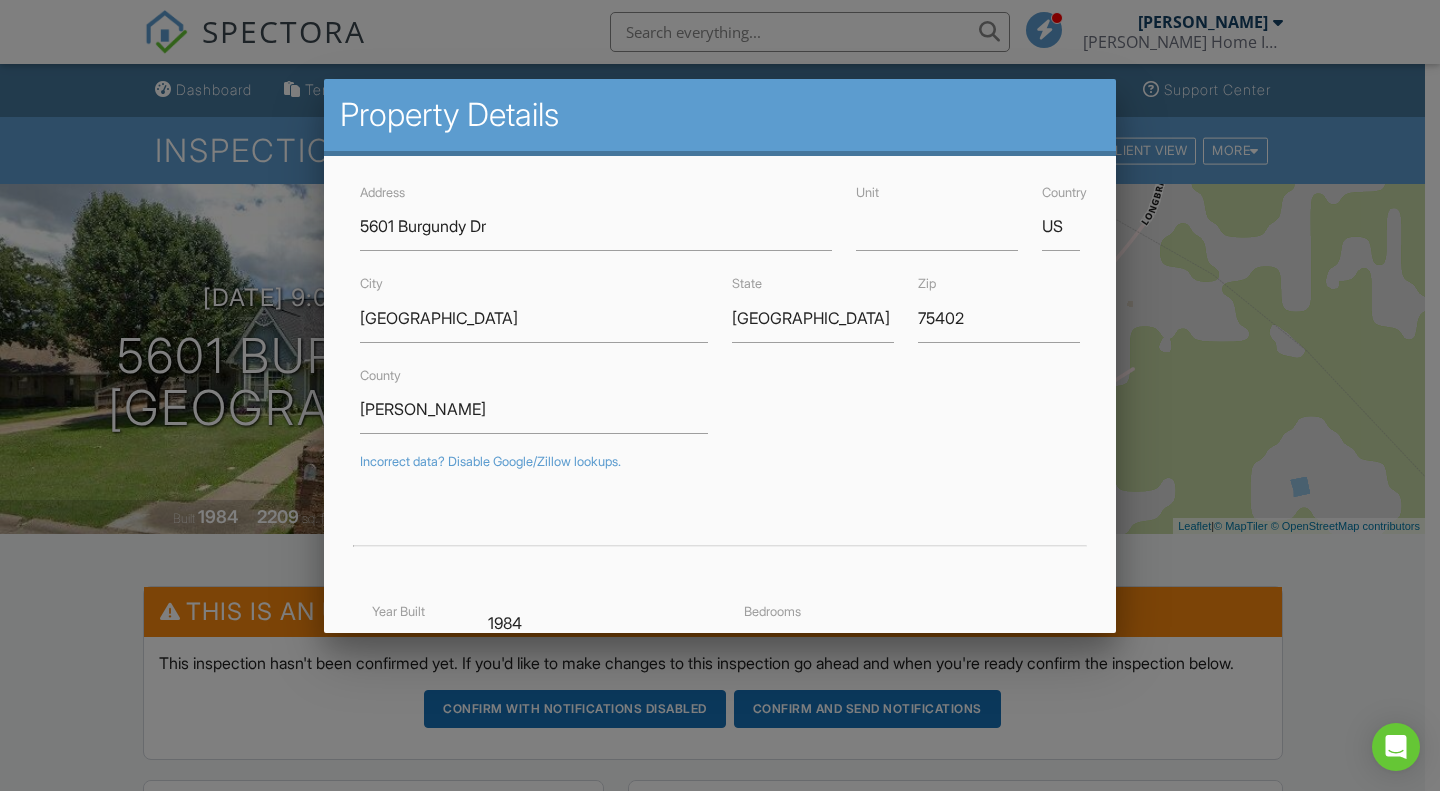 click at bounding box center [720, 394] 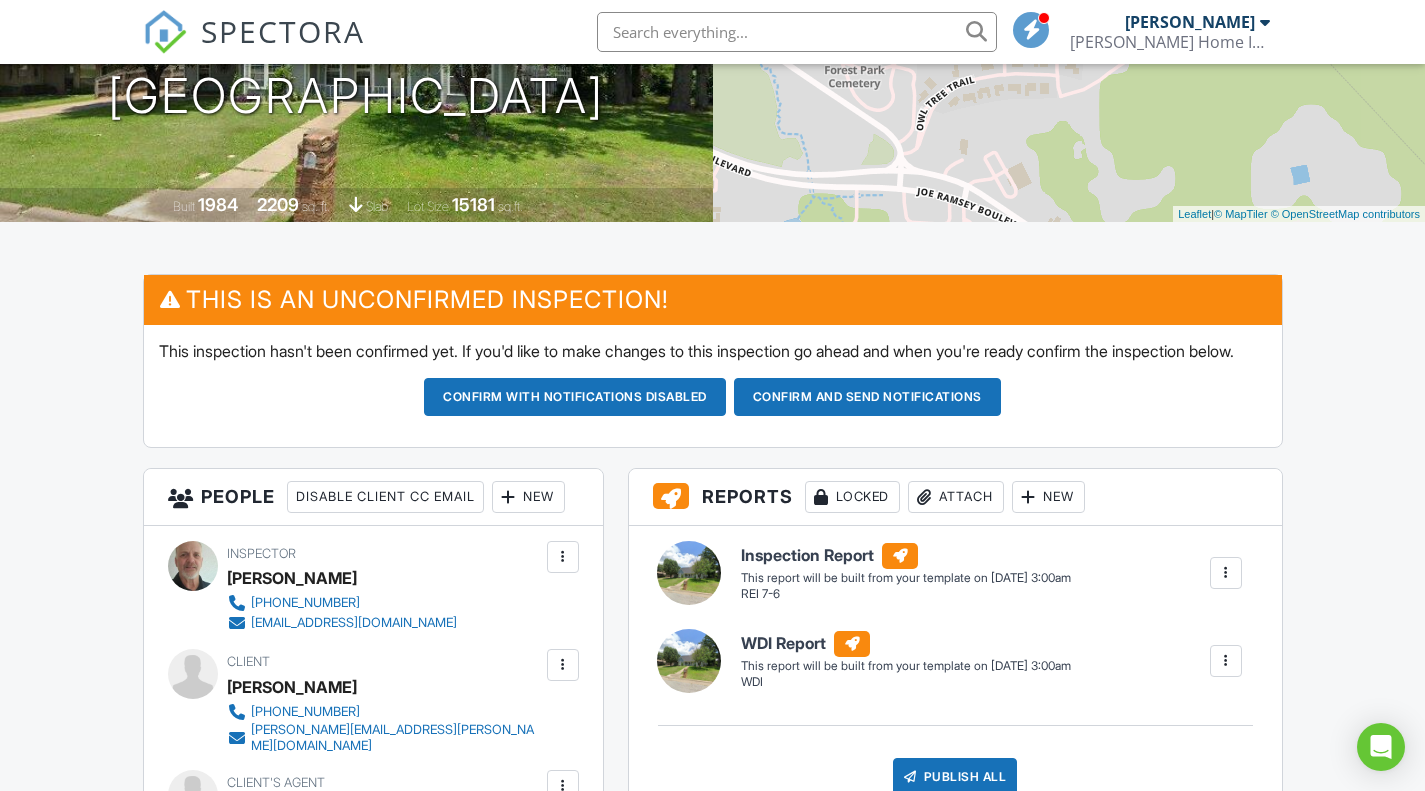 scroll, scrollTop: 0, scrollLeft: 0, axis: both 